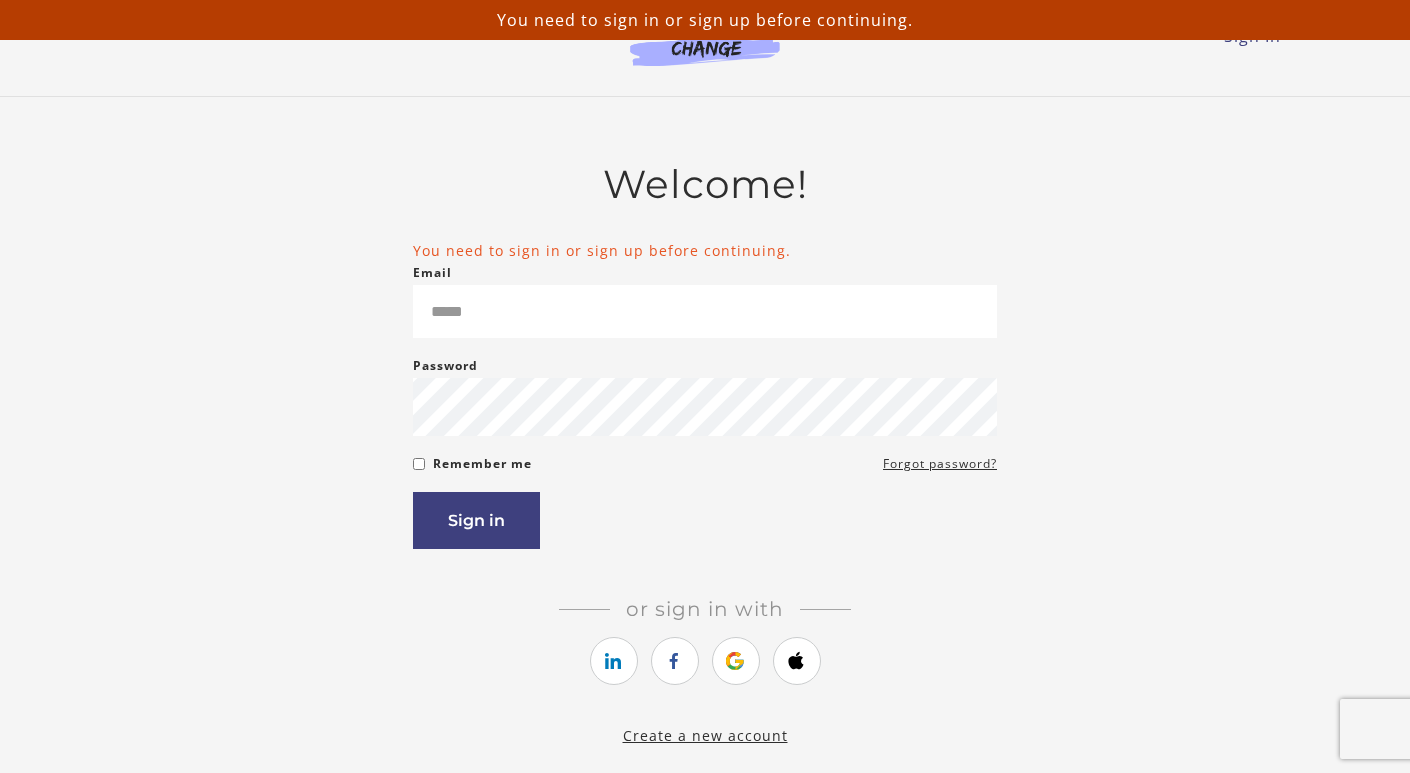 scroll, scrollTop: 0, scrollLeft: 0, axis: both 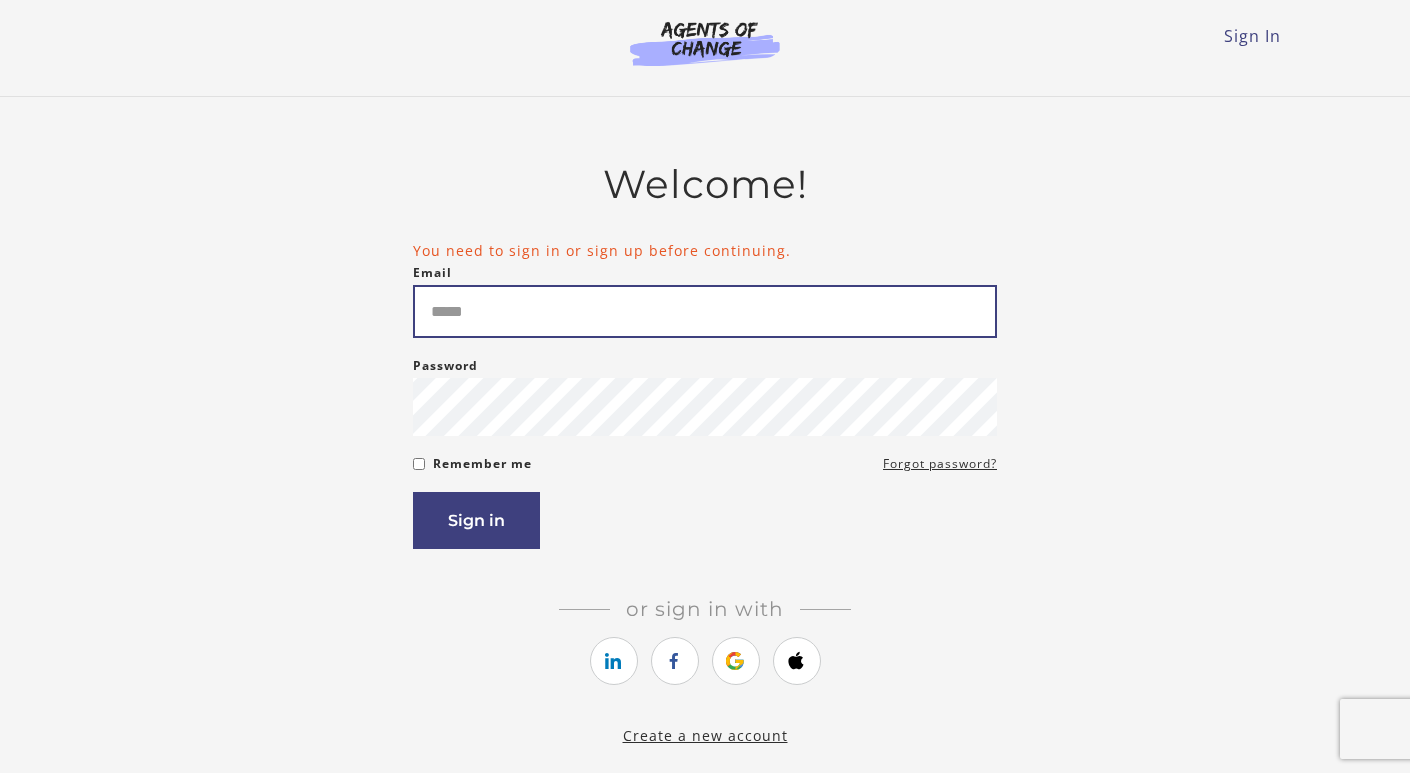 type on "**********" 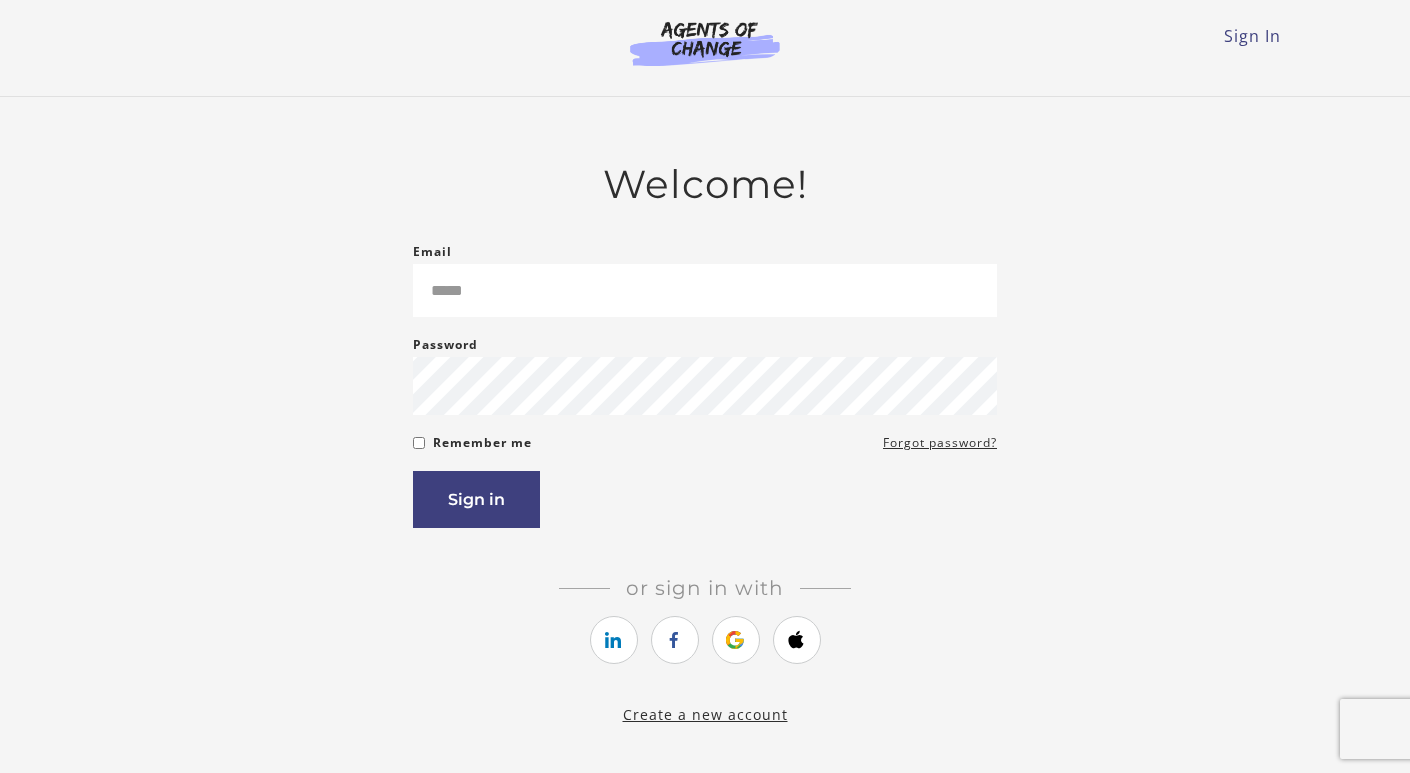 scroll, scrollTop: 0, scrollLeft: 0, axis: both 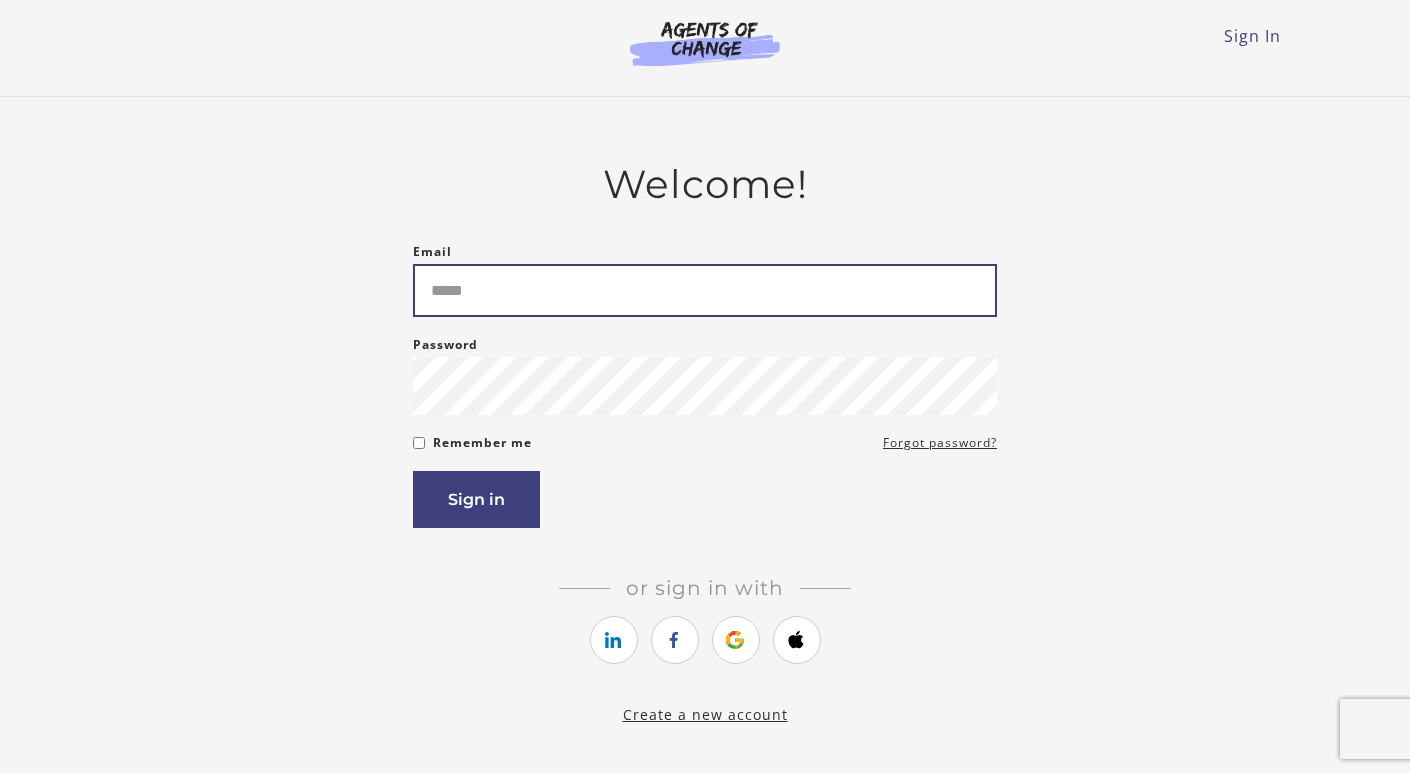 type on "**********" 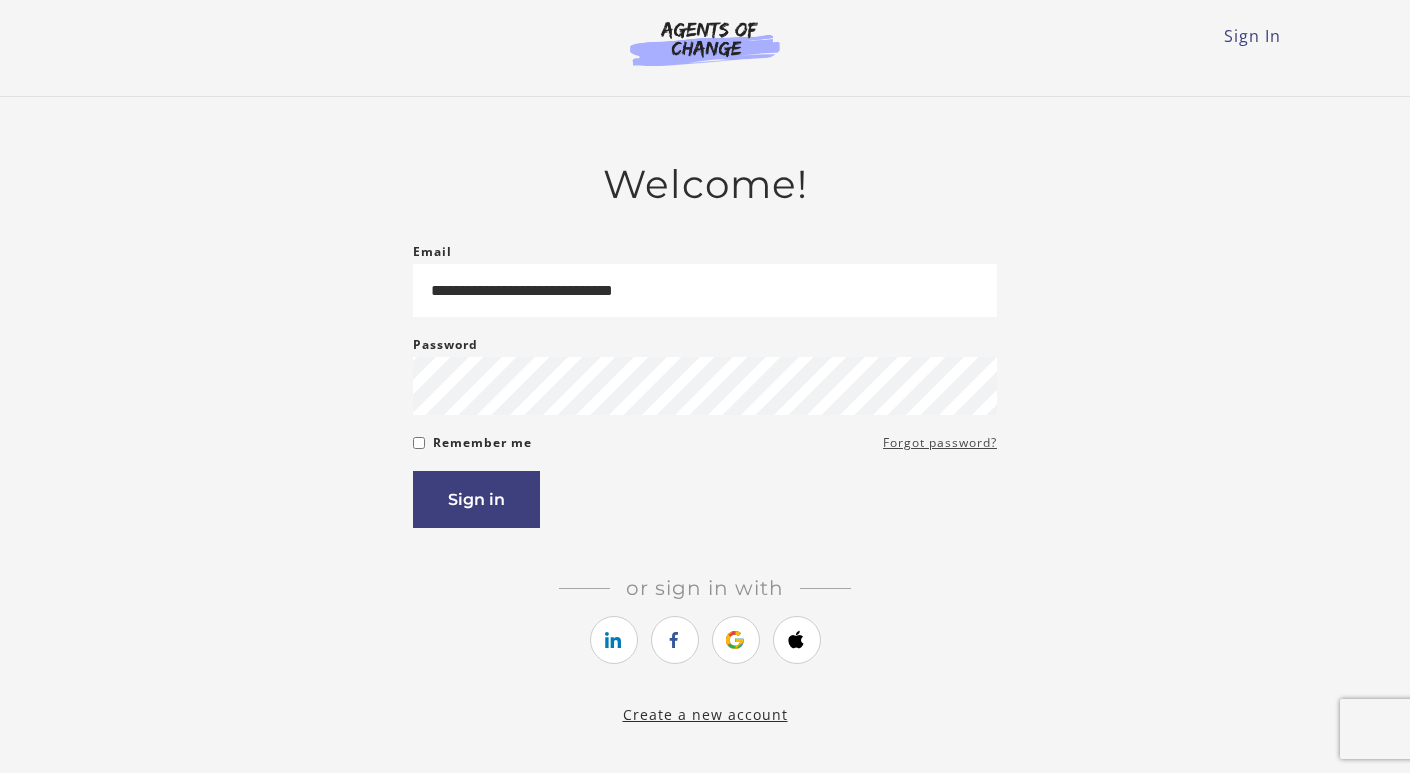 click on "Forgot password?" at bounding box center (940, 443) 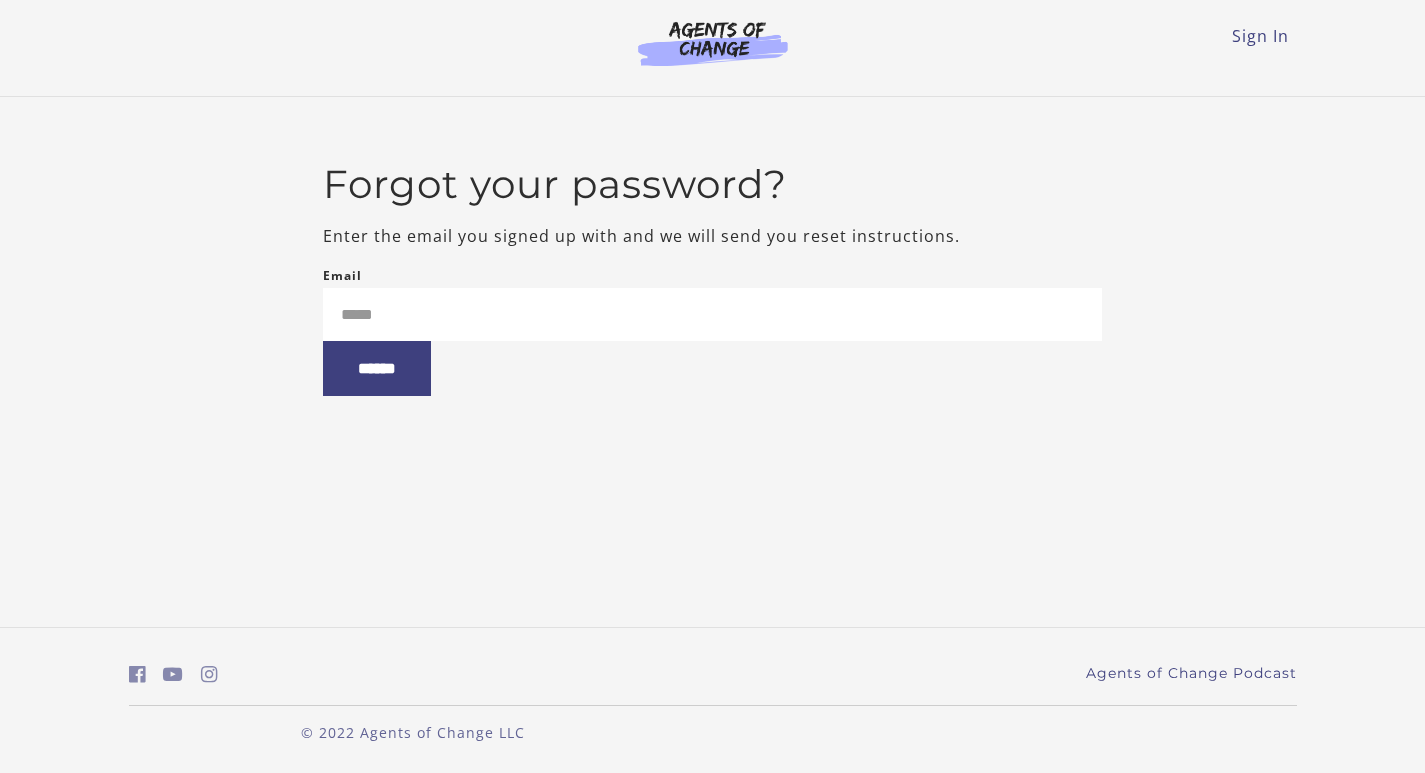 scroll, scrollTop: 0, scrollLeft: 0, axis: both 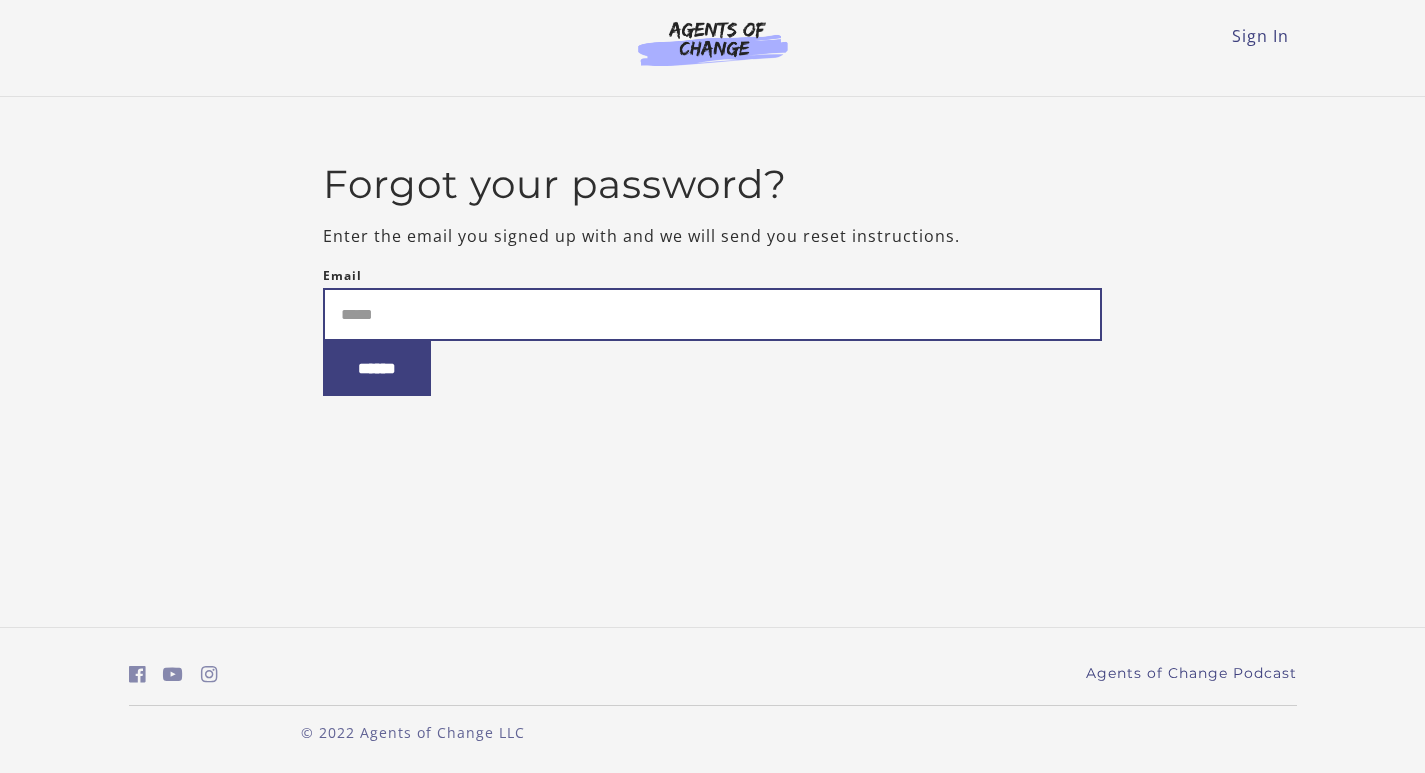 type on "**********" 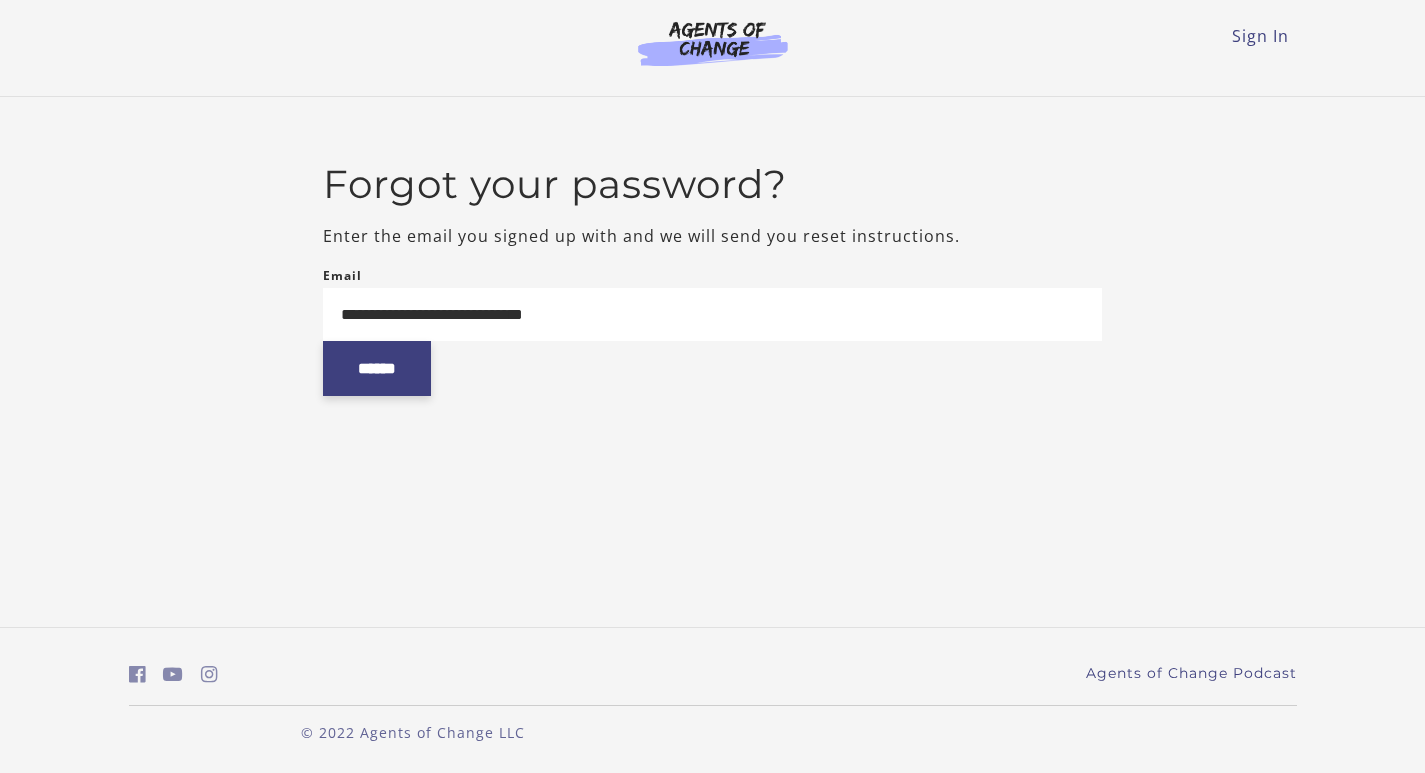 click on "******" at bounding box center (377, 368) 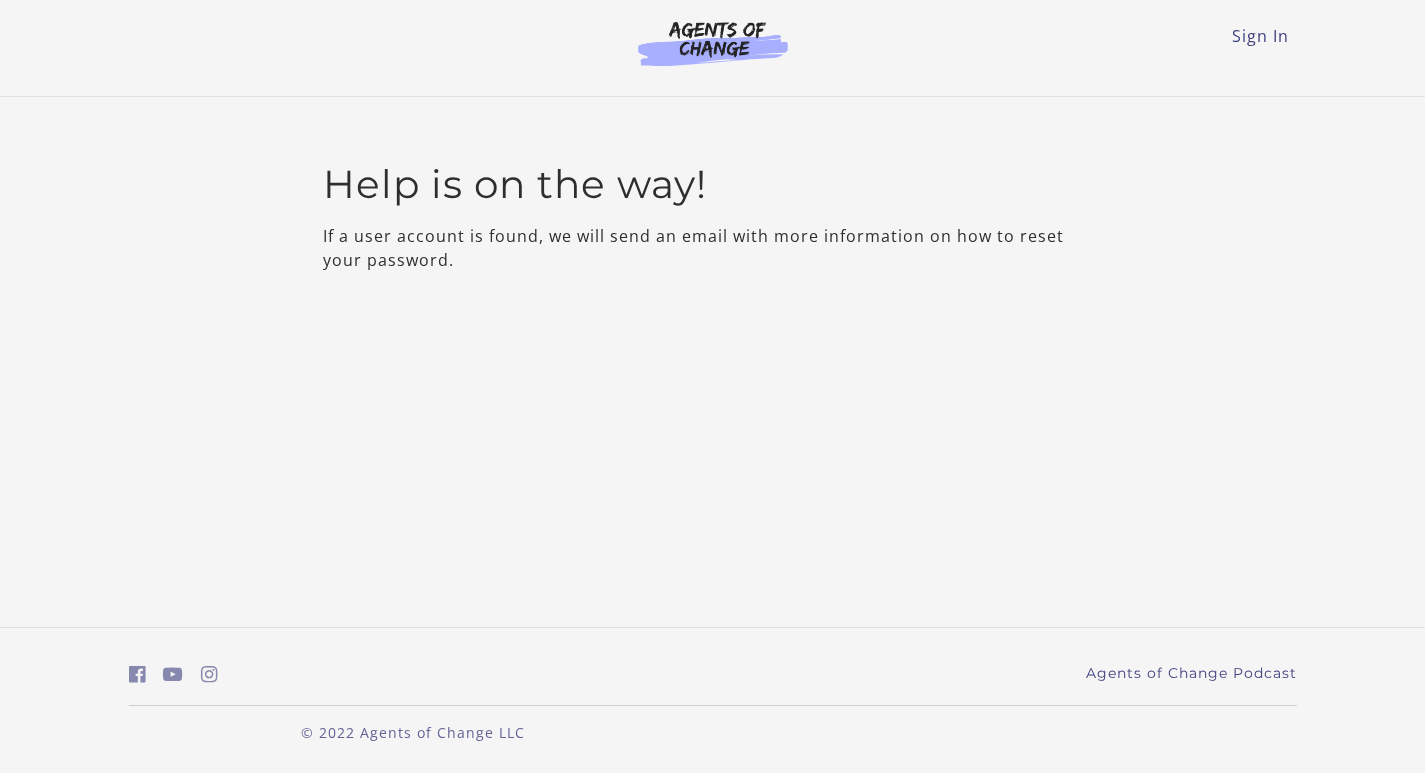 scroll, scrollTop: 0, scrollLeft: 0, axis: both 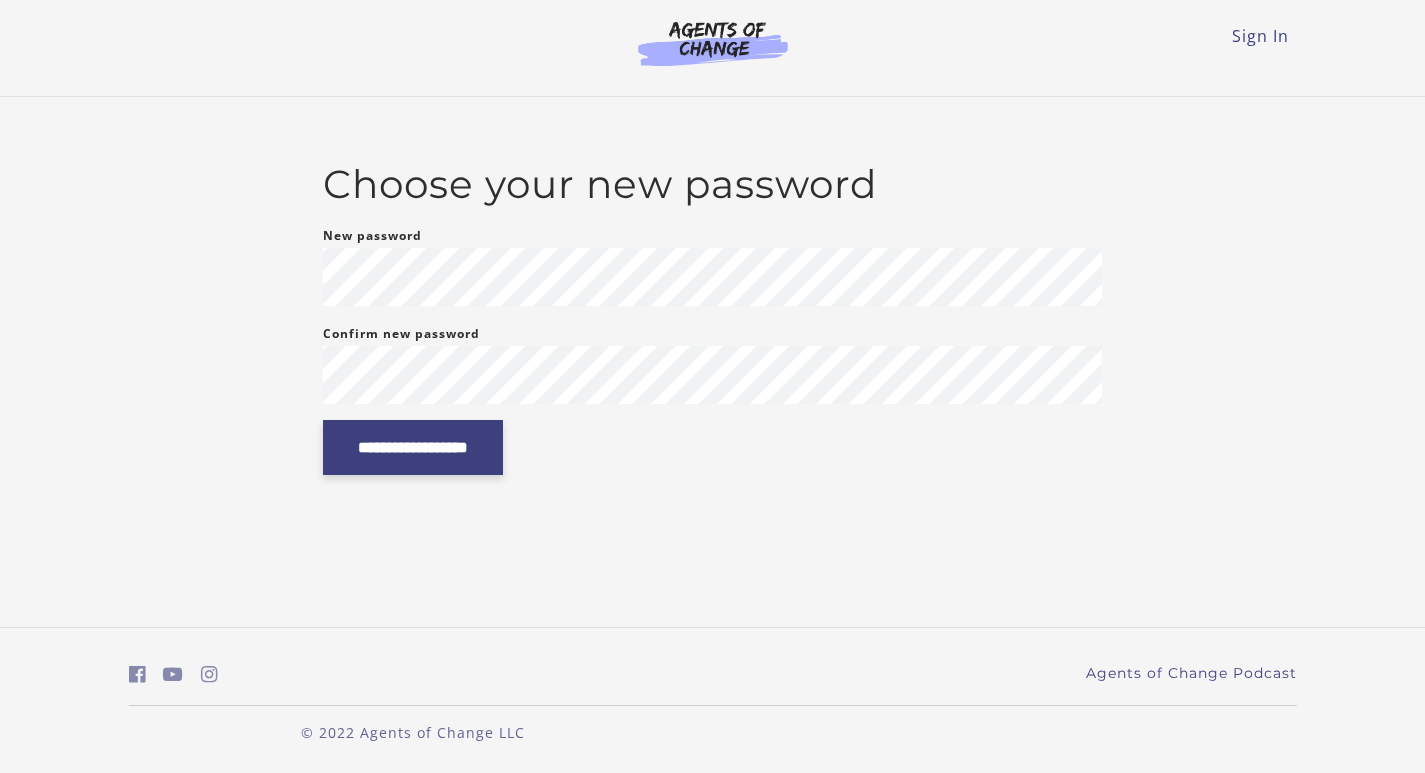 click on "**********" at bounding box center (413, 447) 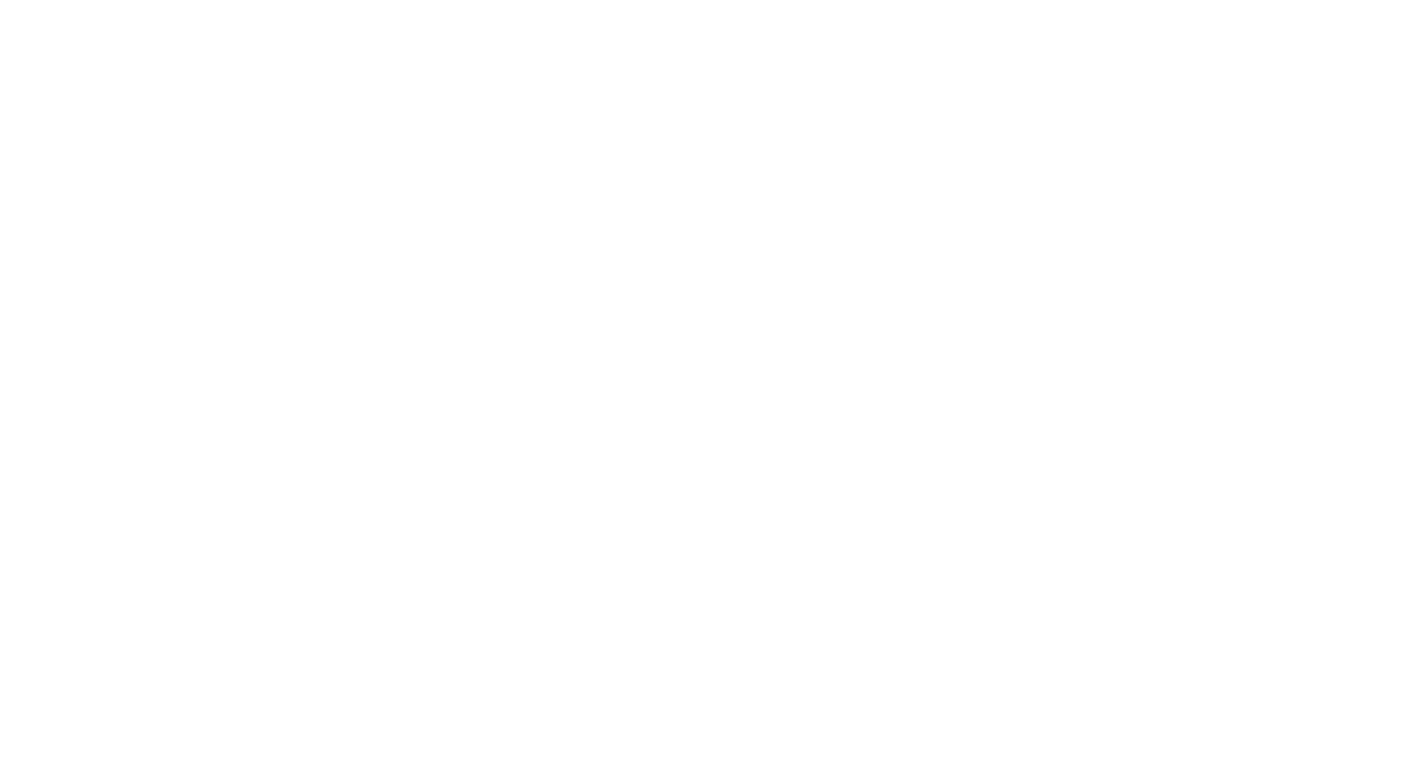 scroll, scrollTop: 0, scrollLeft: 0, axis: both 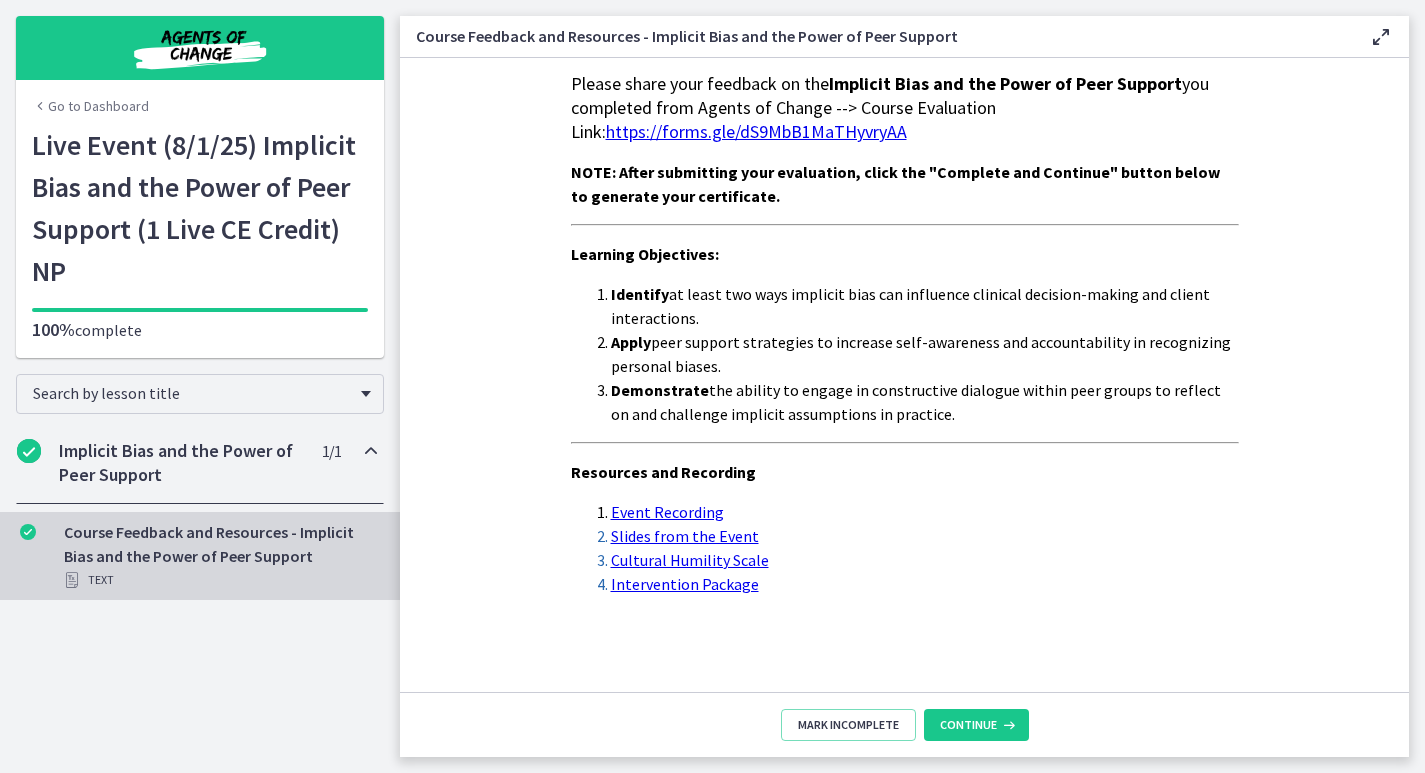 click on "Event Recording" at bounding box center (667, 512) 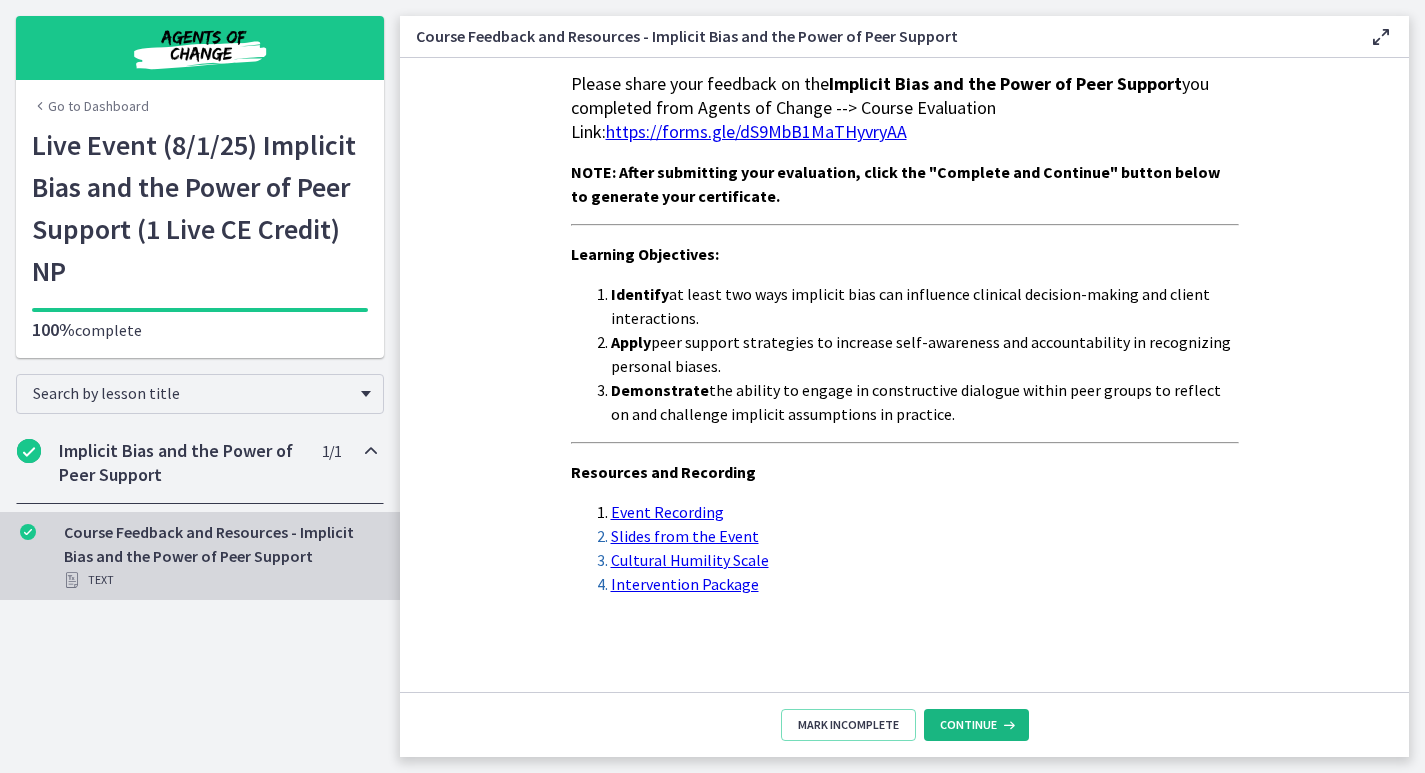 click on "Continue" at bounding box center [968, 725] 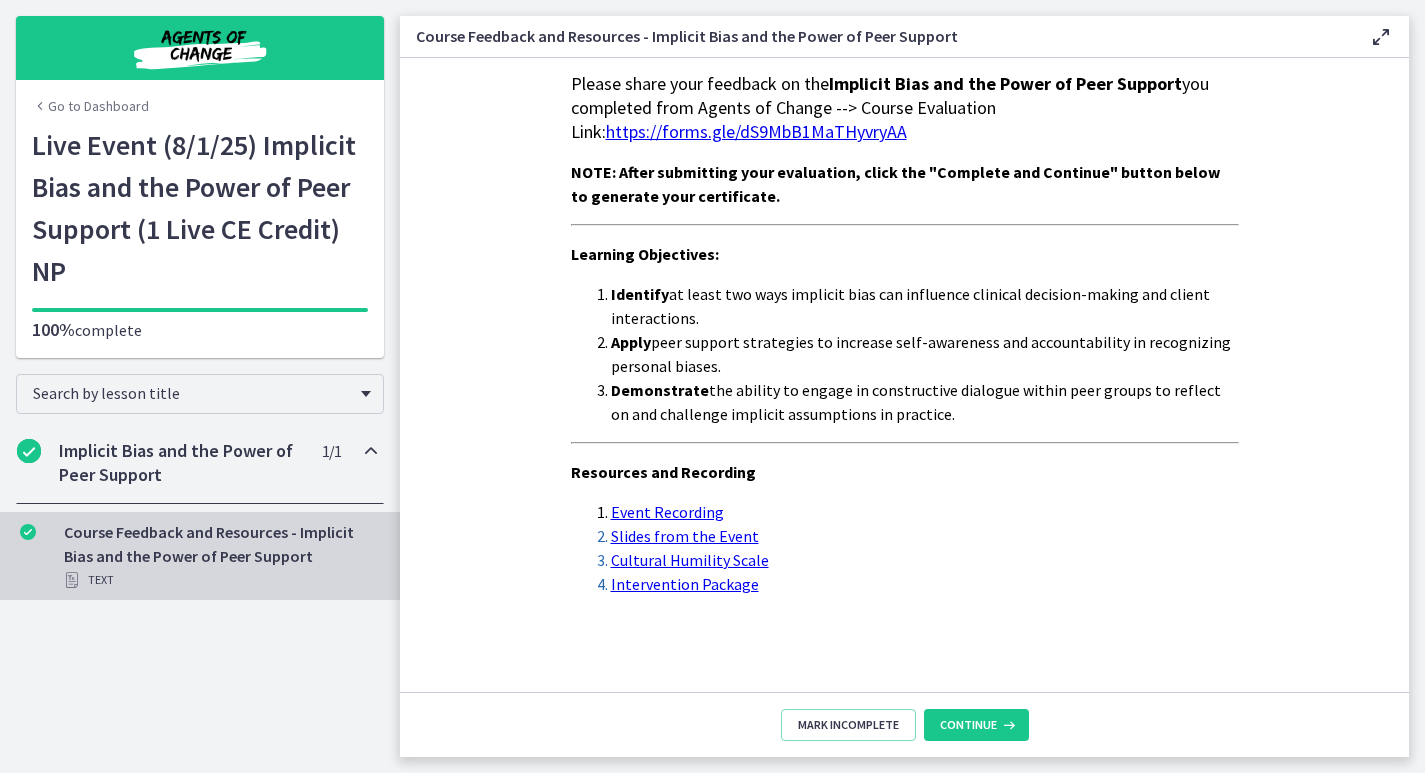 click on "https://forms.gle/dS9MbB1MaTHyvryAA" at bounding box center [756, 131] 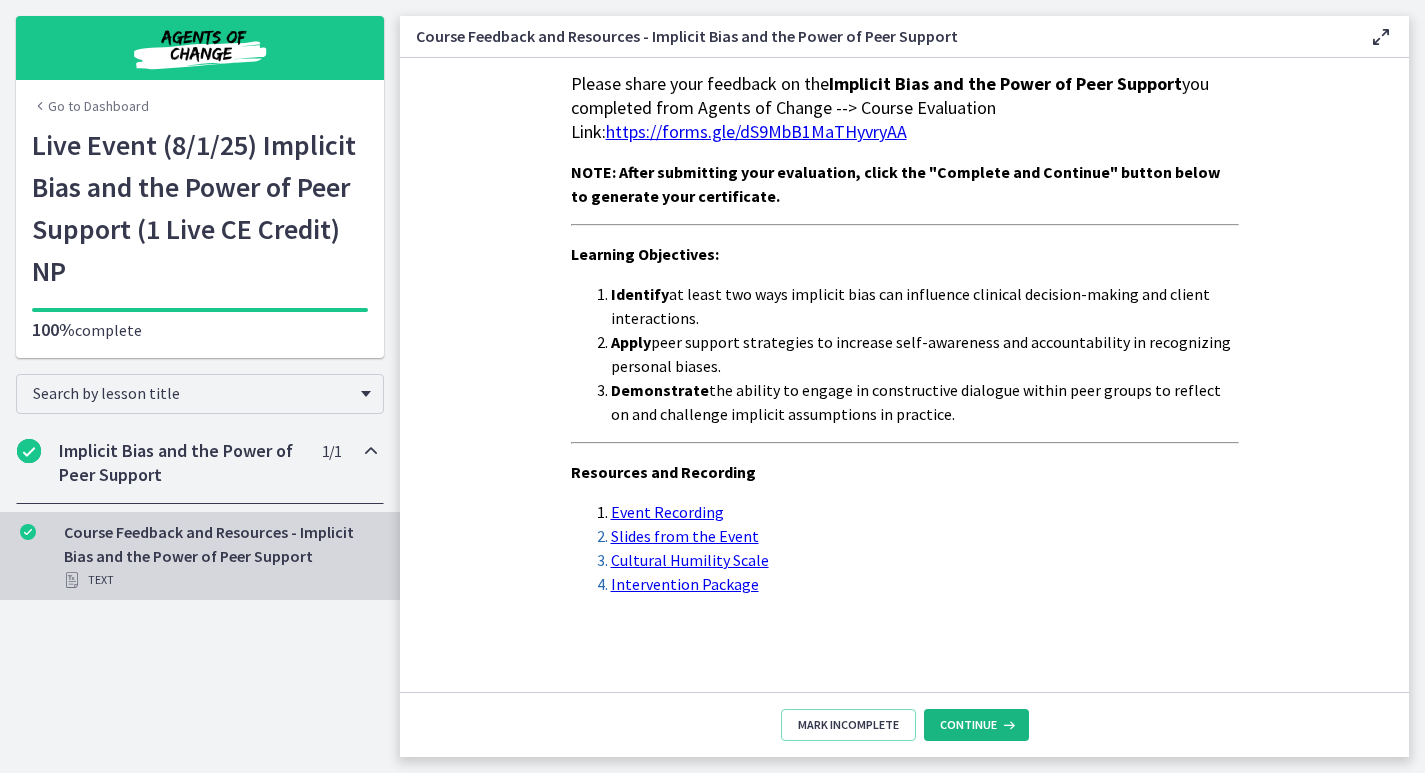 click on "Continue" at bounding box center (968, 725) 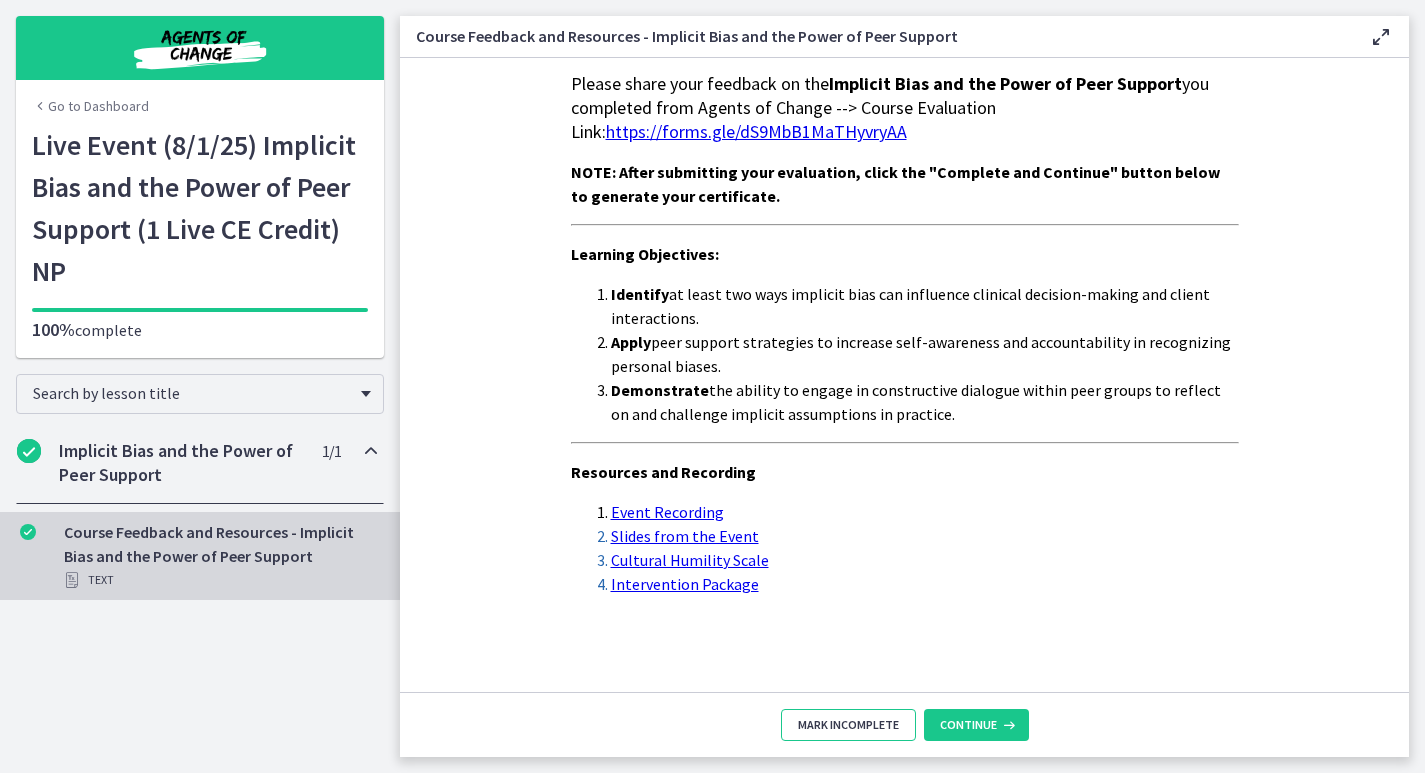 click on "Mark Incomplete" at bounding box center [848, 725] 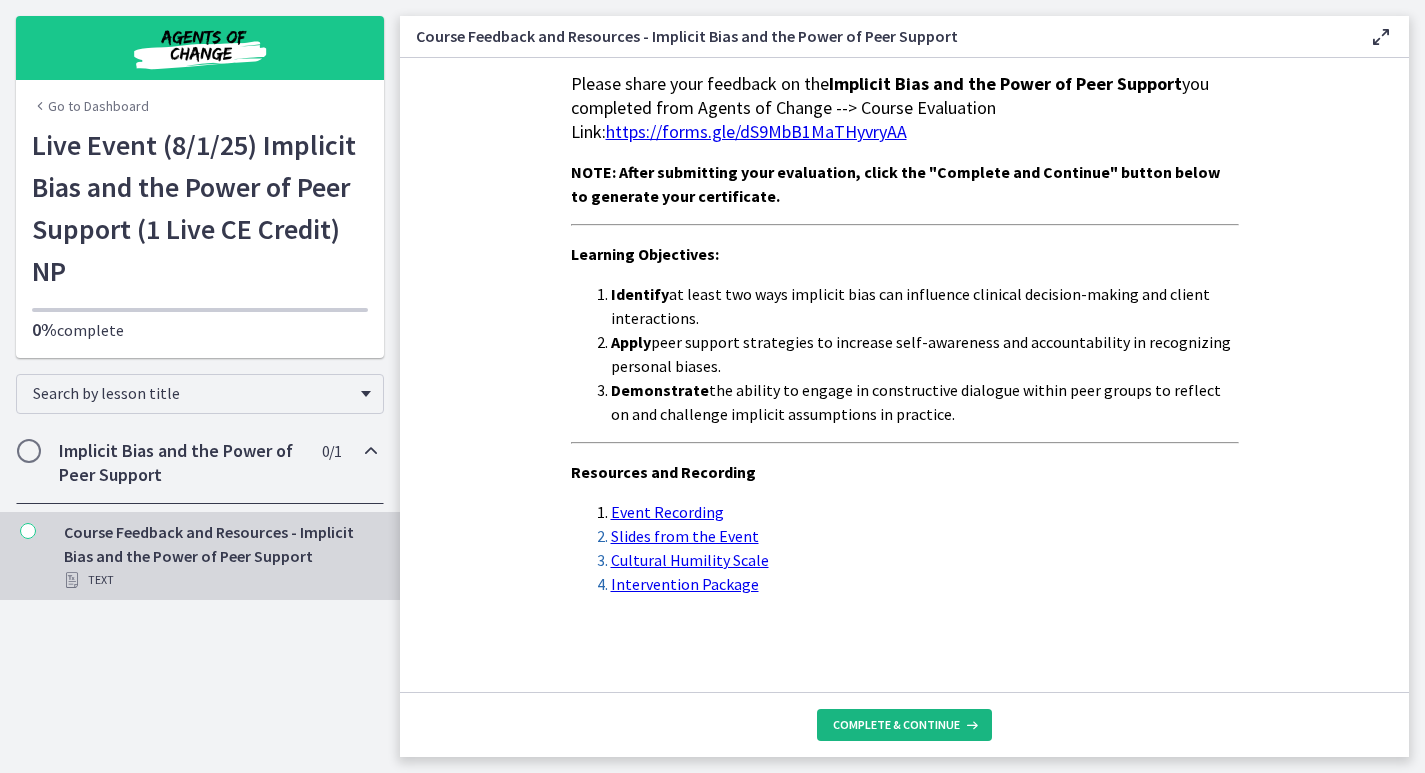 click on "Complete & continue" at bounding box center (896, 725) 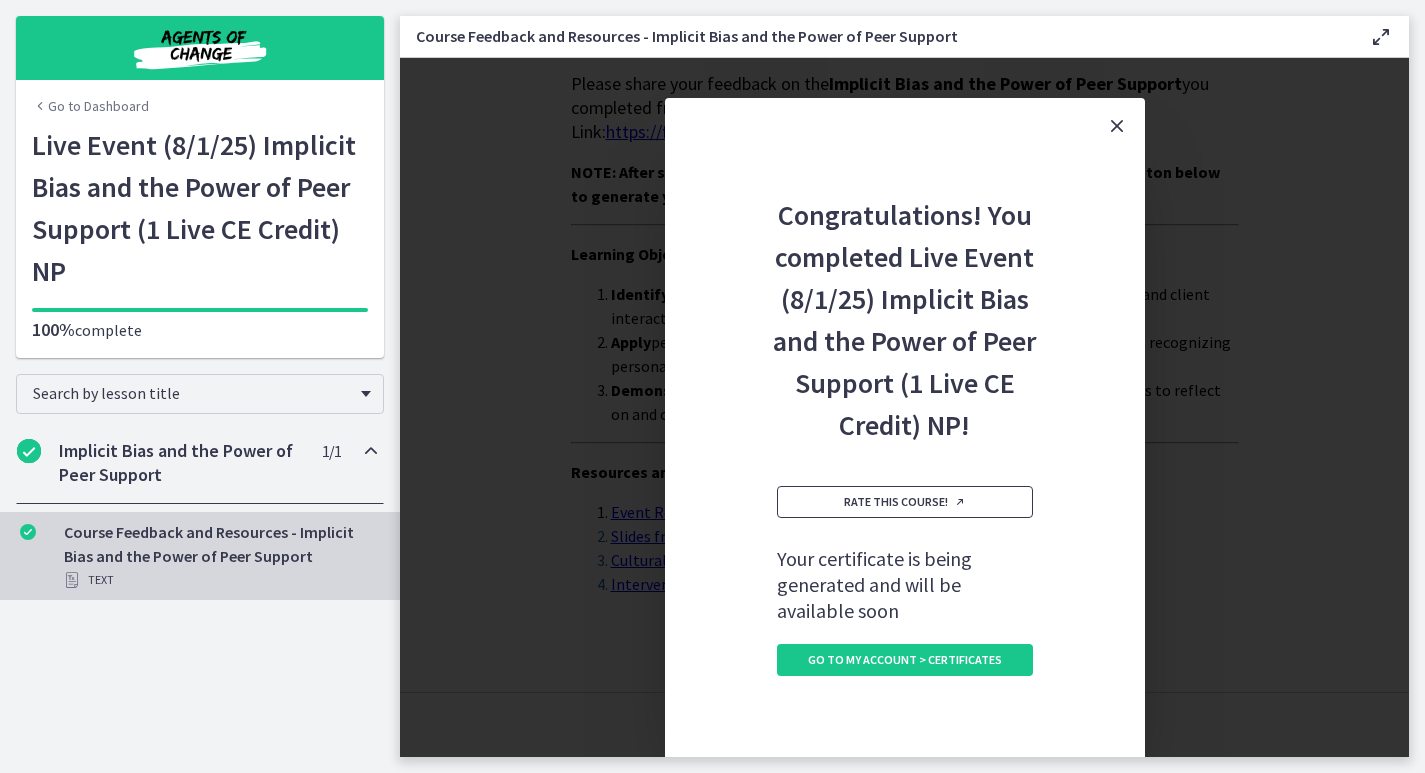click on "Rate this course!" at bounding box center [905, 502] 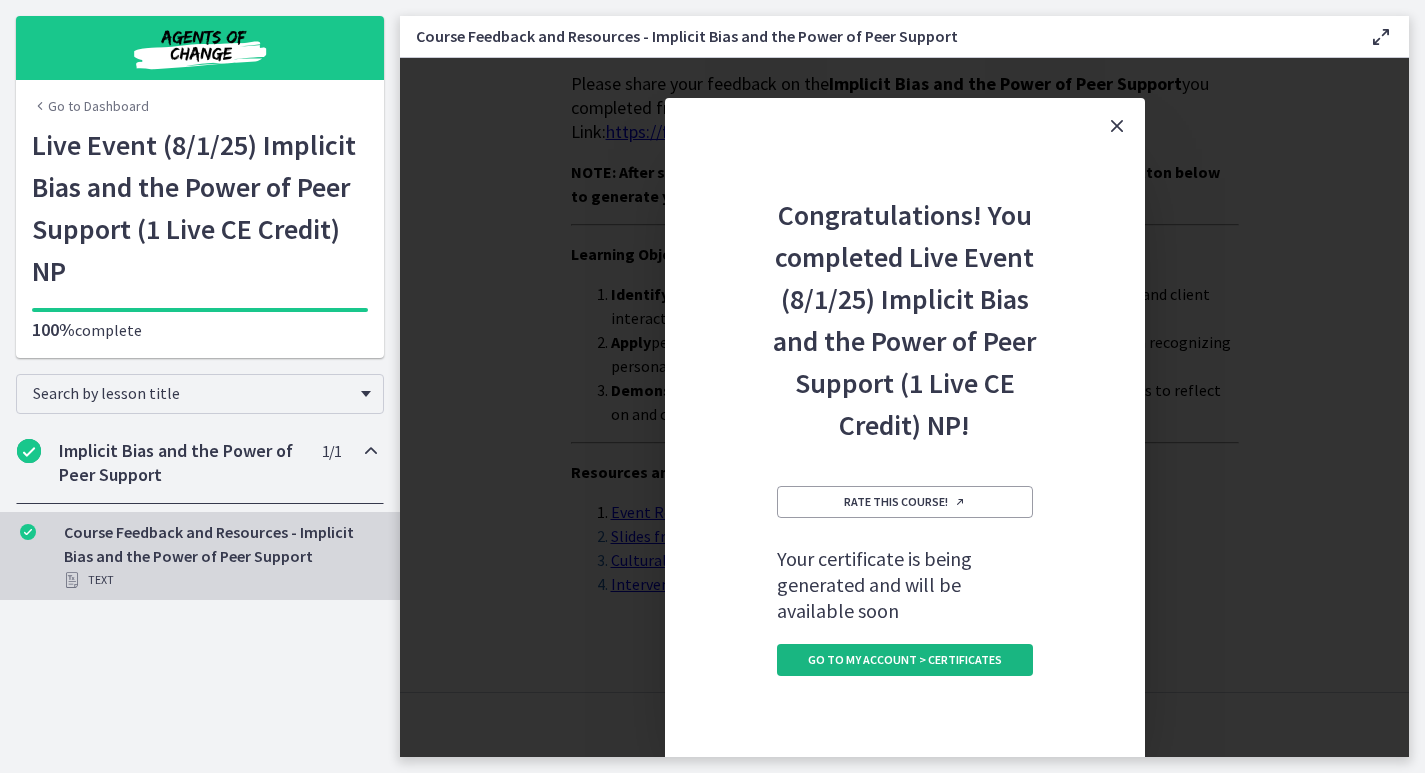 click on "Go to My Account > Certificates" at bounding box center [905, 660] 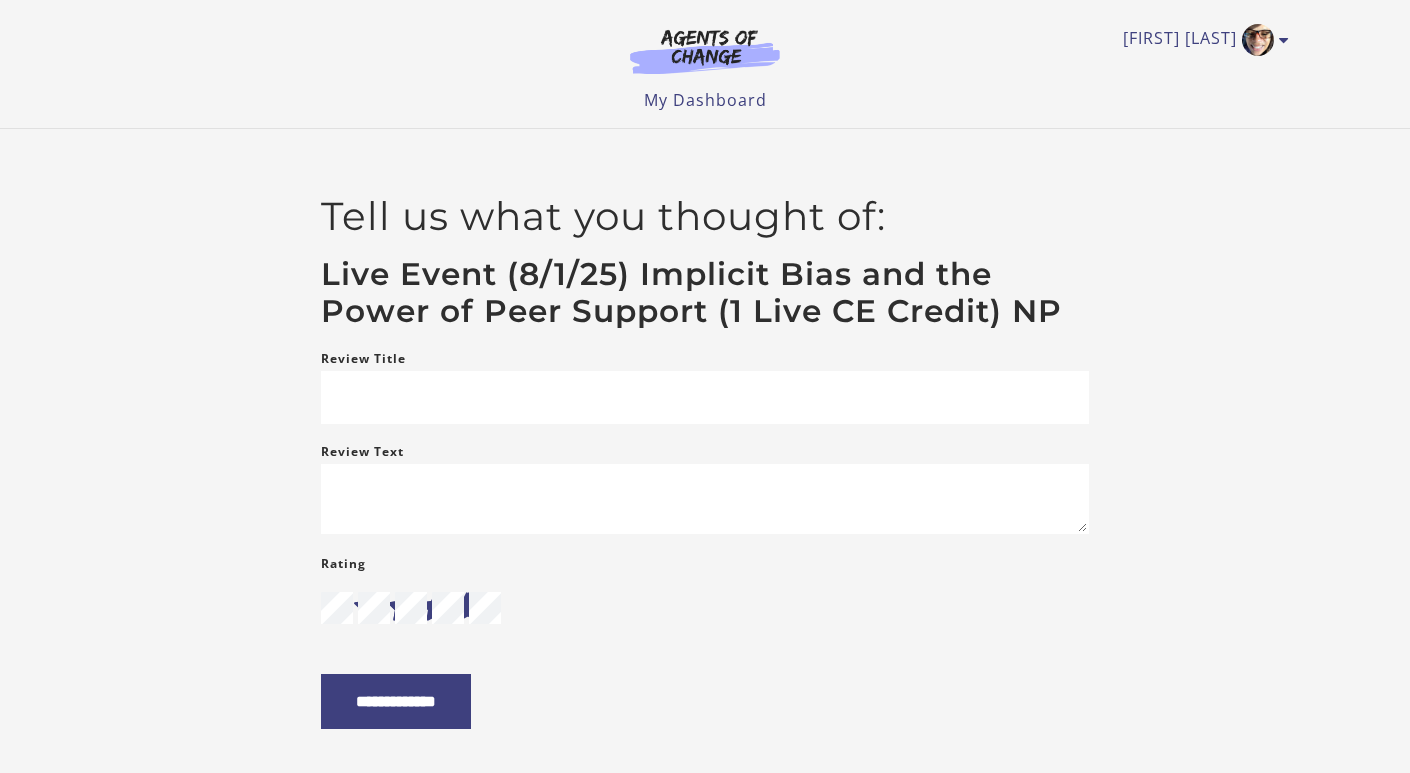 scroll, scrollTop: 0, scrollLeft: 0, axis: both 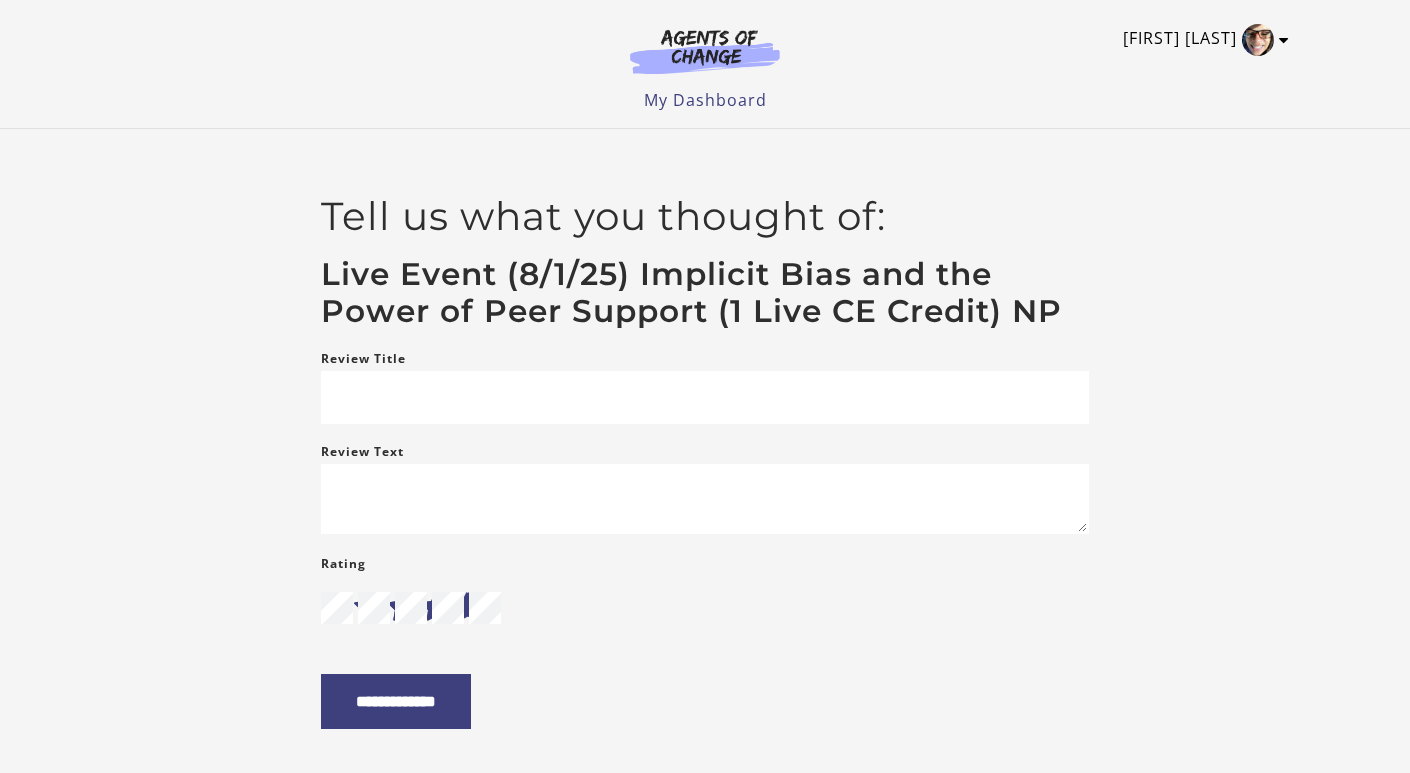 click on "[FIRST] [LAST]" at bounding box center (1201, 40) 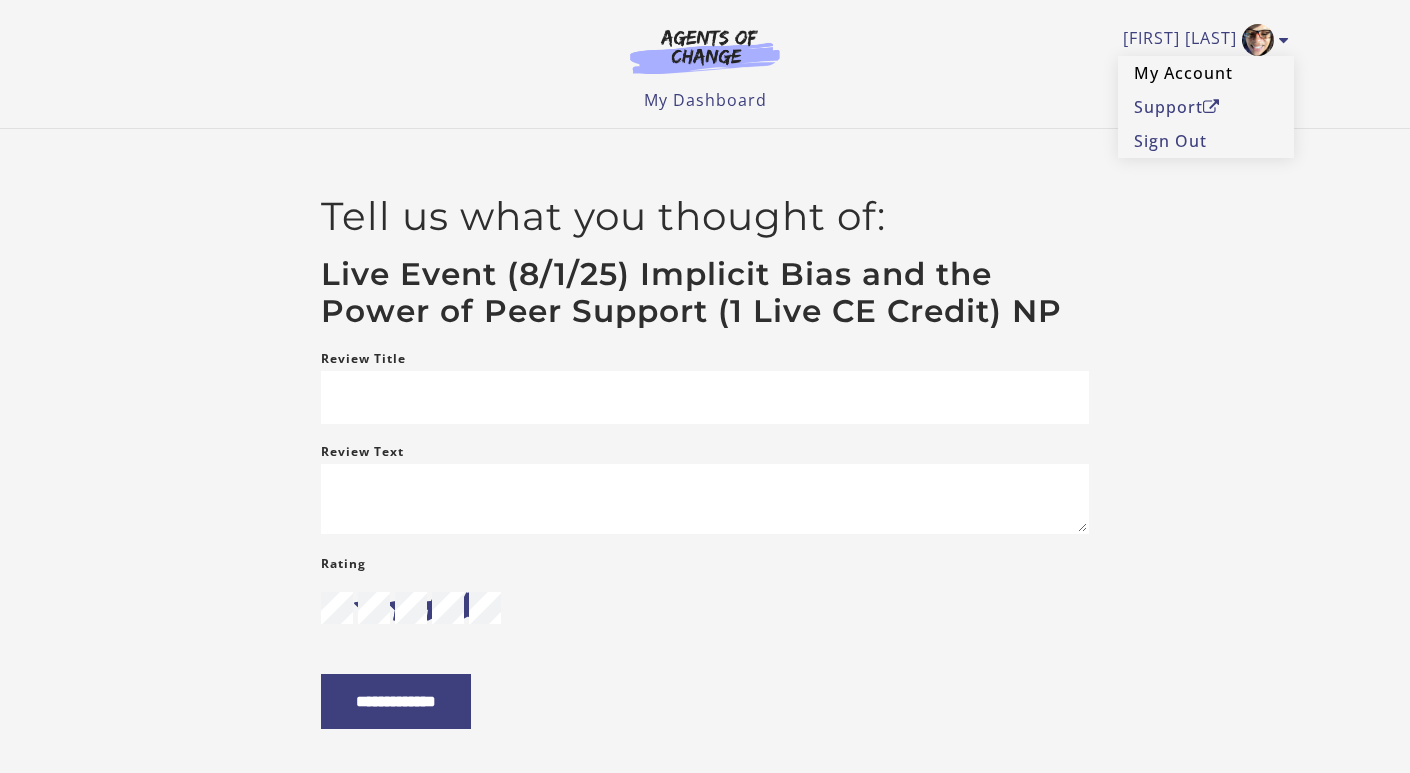 click on "My Account" at bounding box center (1206, 73) 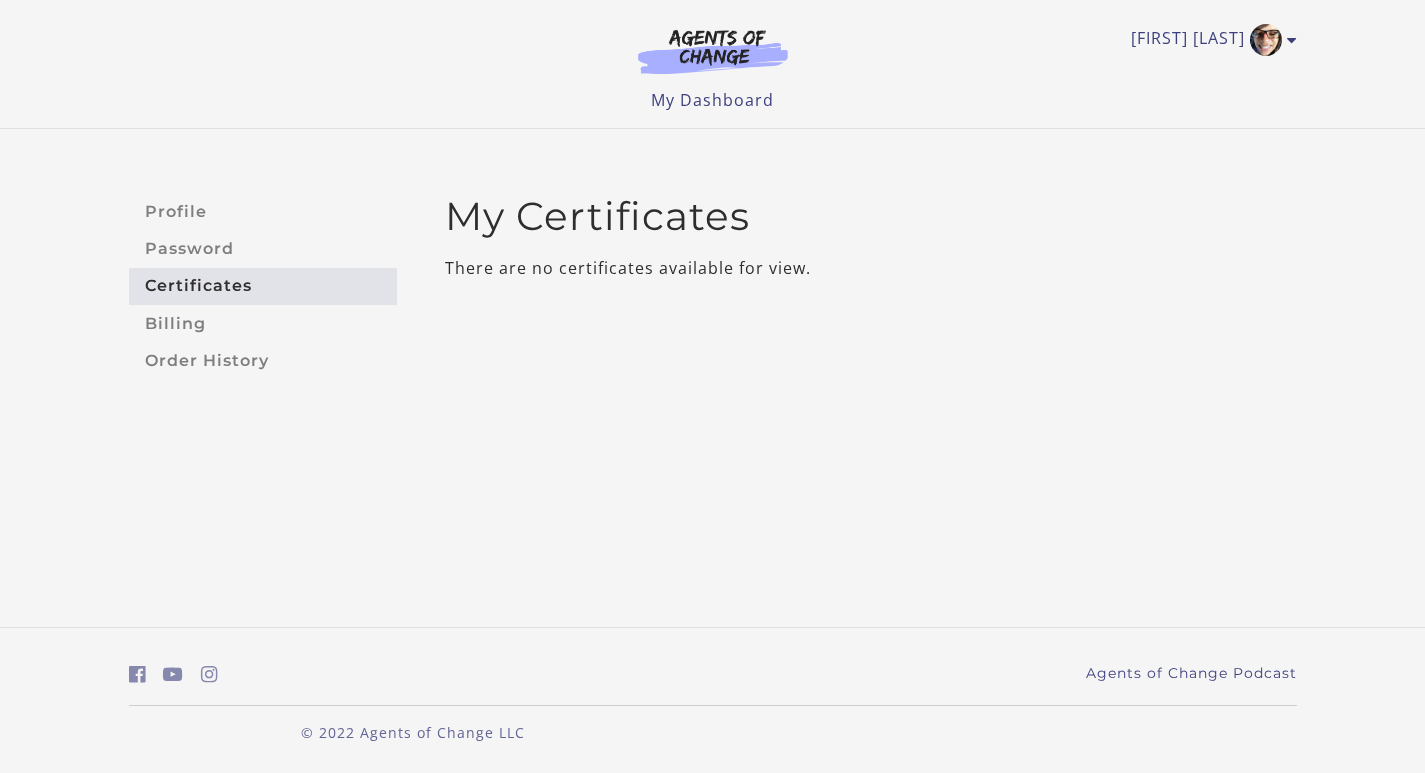 scroll, scrollTop: 0, scrollLeft: 0, axis: both 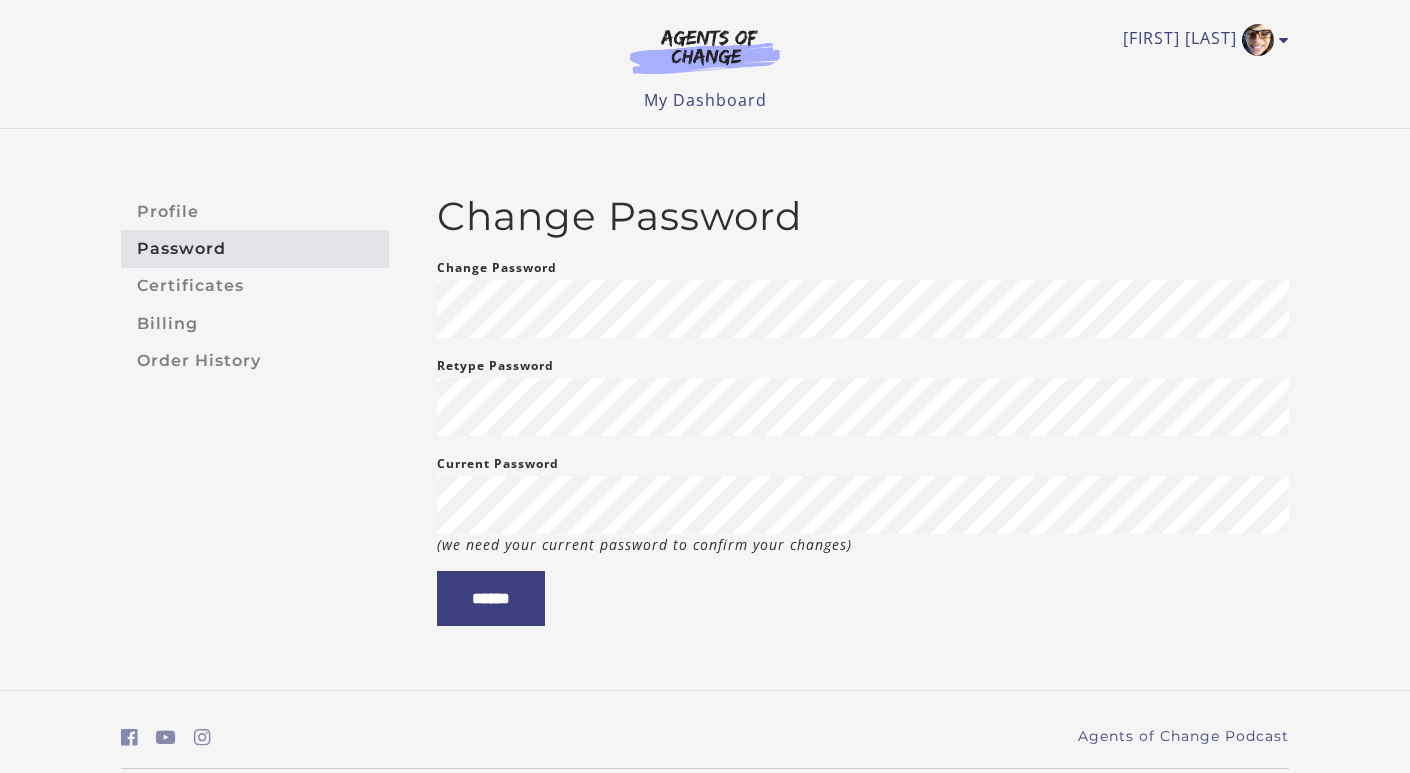 click on "Password" at bounding box center [255, 248] 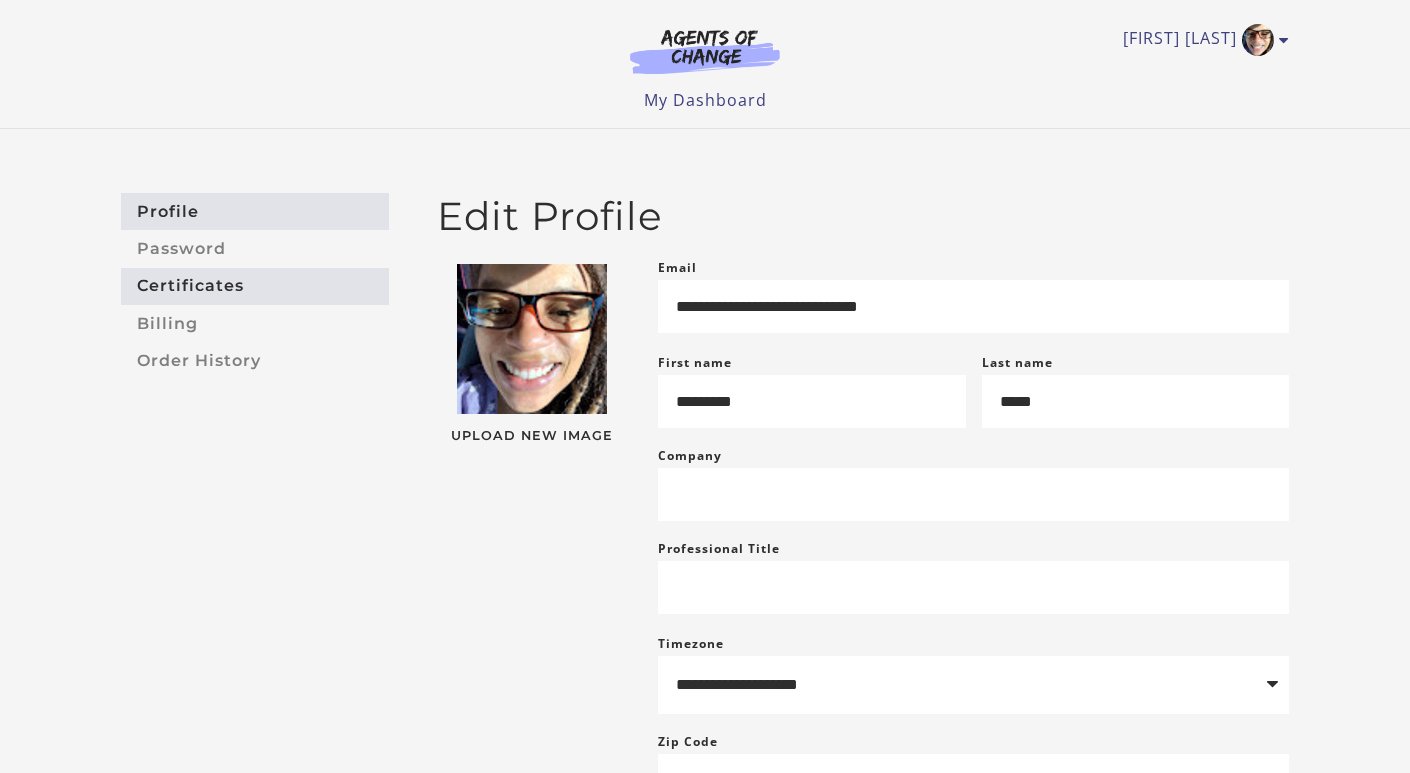 scroll, scrollTop: 0, scrollLeft: 0, axis: both 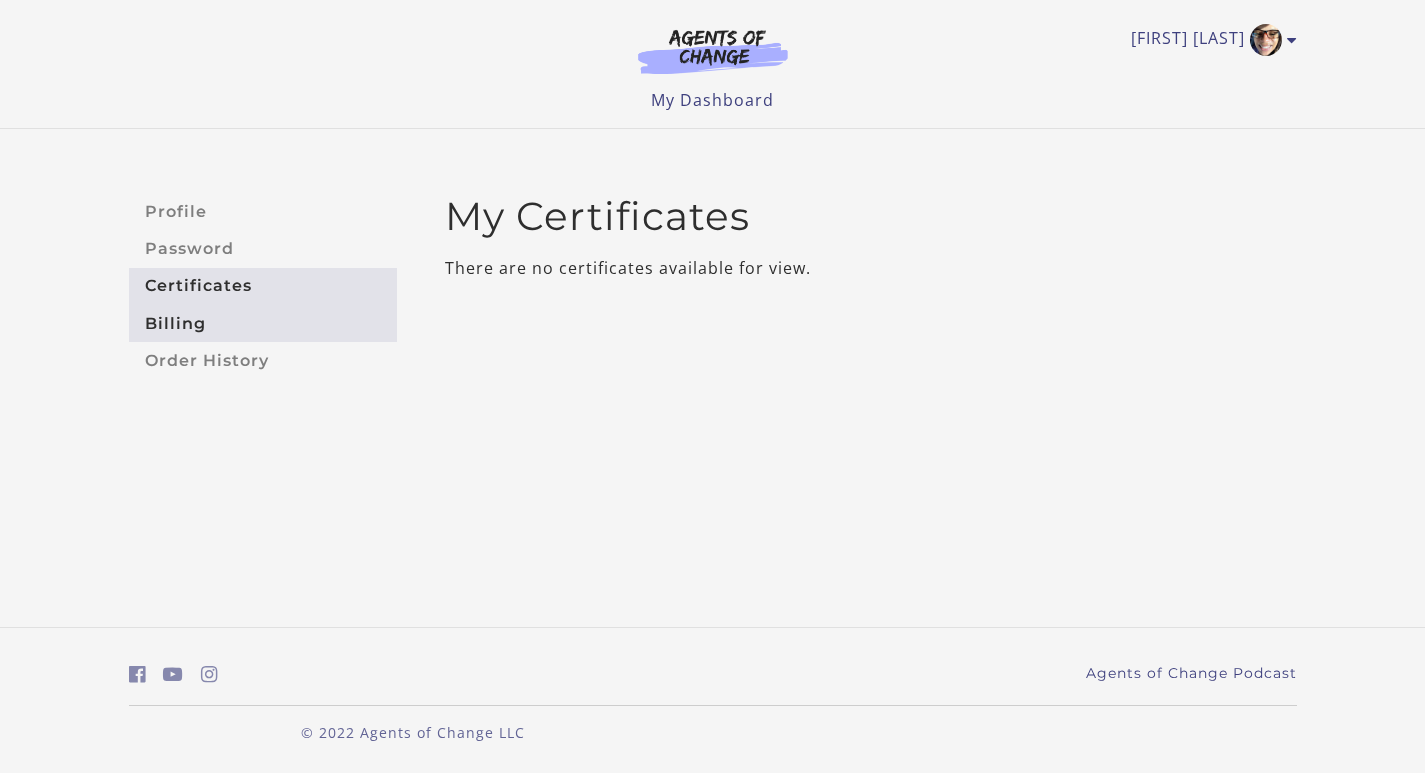 click on "Billing" at bounding box center (263, 323) 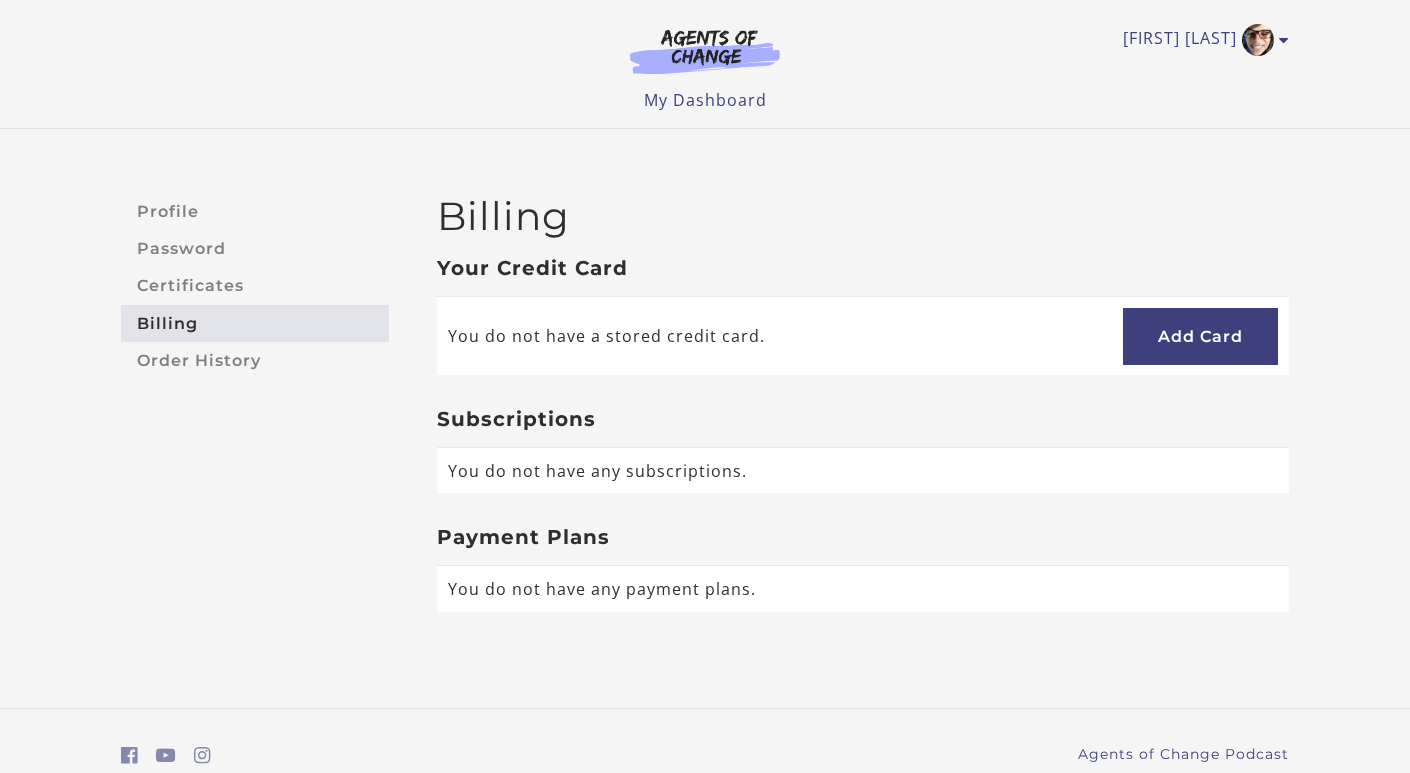 scroll, scrollTop: 0, scrollLeft: 0, axis: both 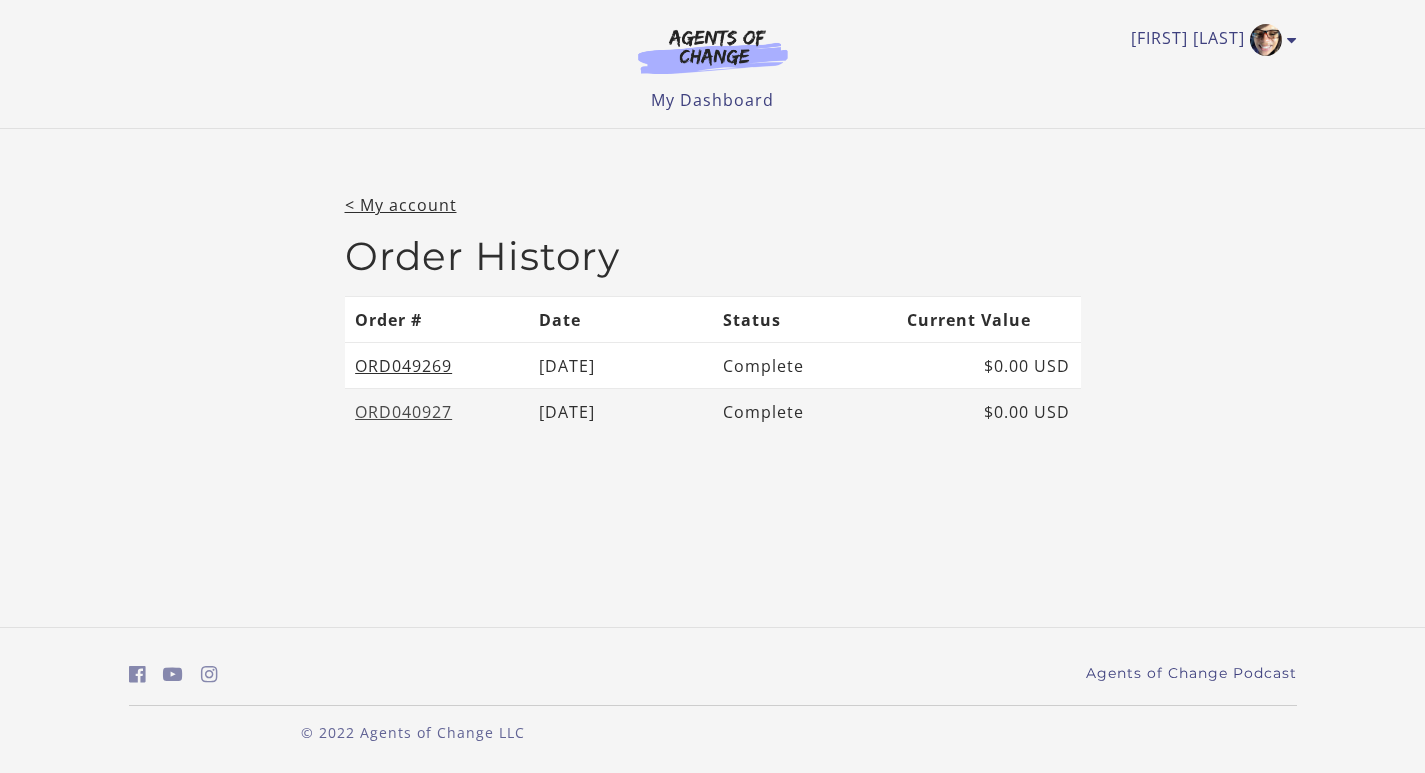 click on "ORD040927" at bounding box center [403, 412] 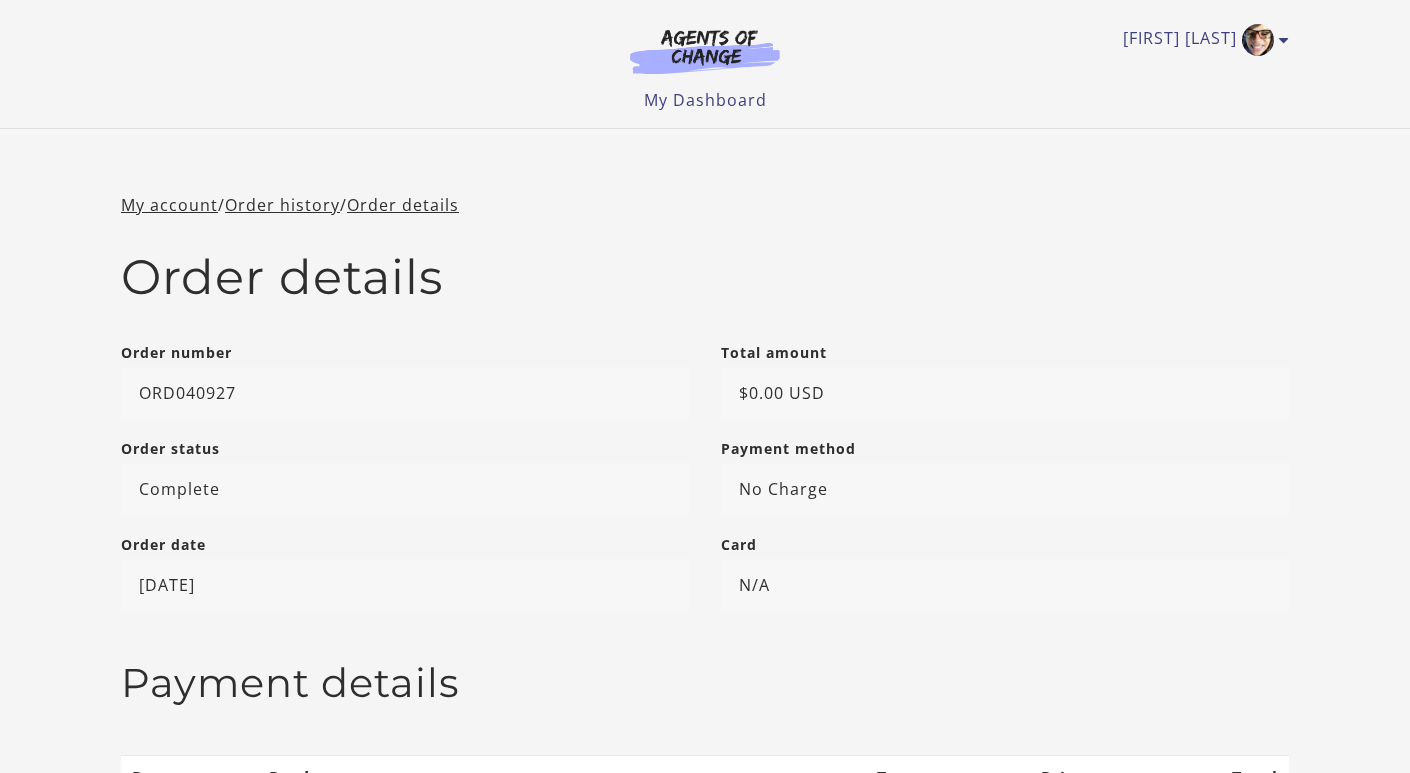 scroll, scrollTop: 0, scrollLeft: 0, axis: both 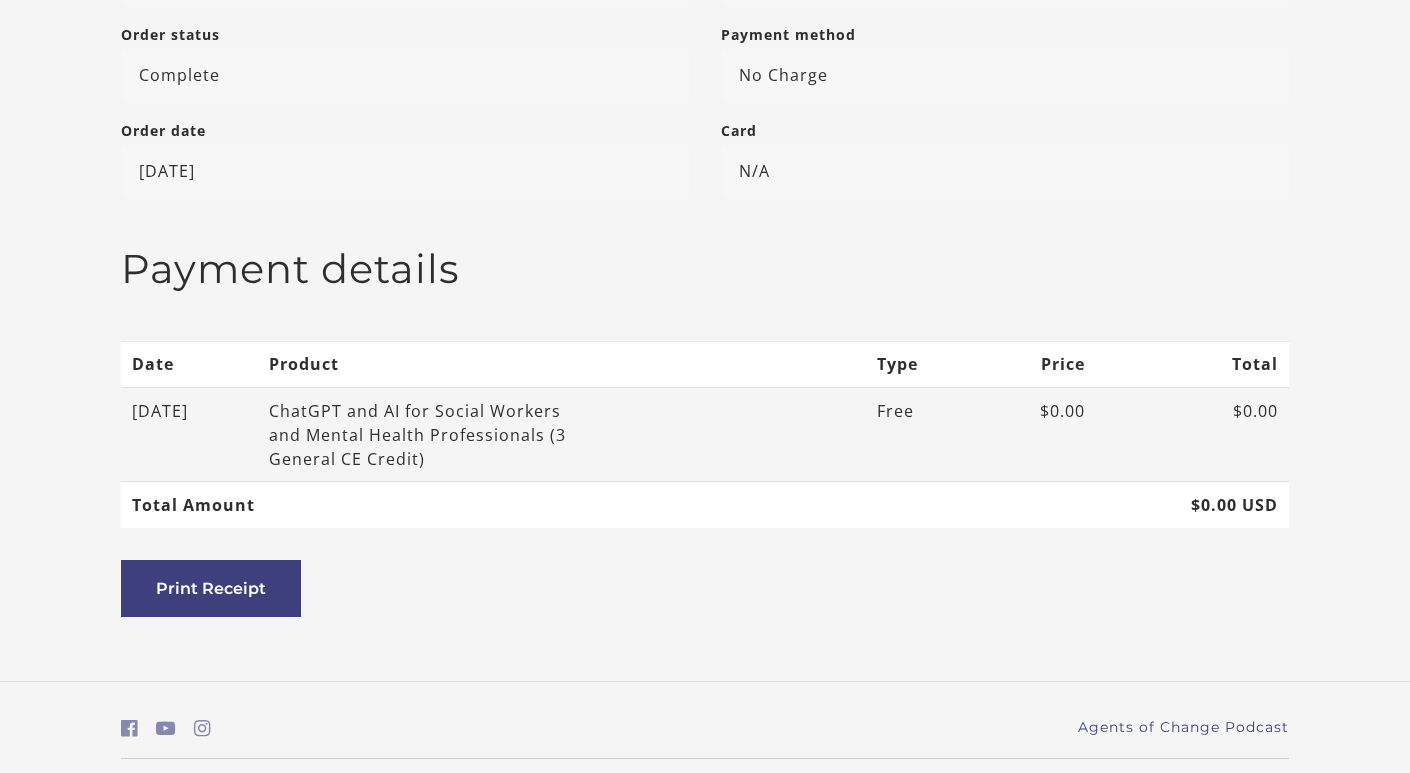 click on "[DATE]" at bounding box center [190, 434] 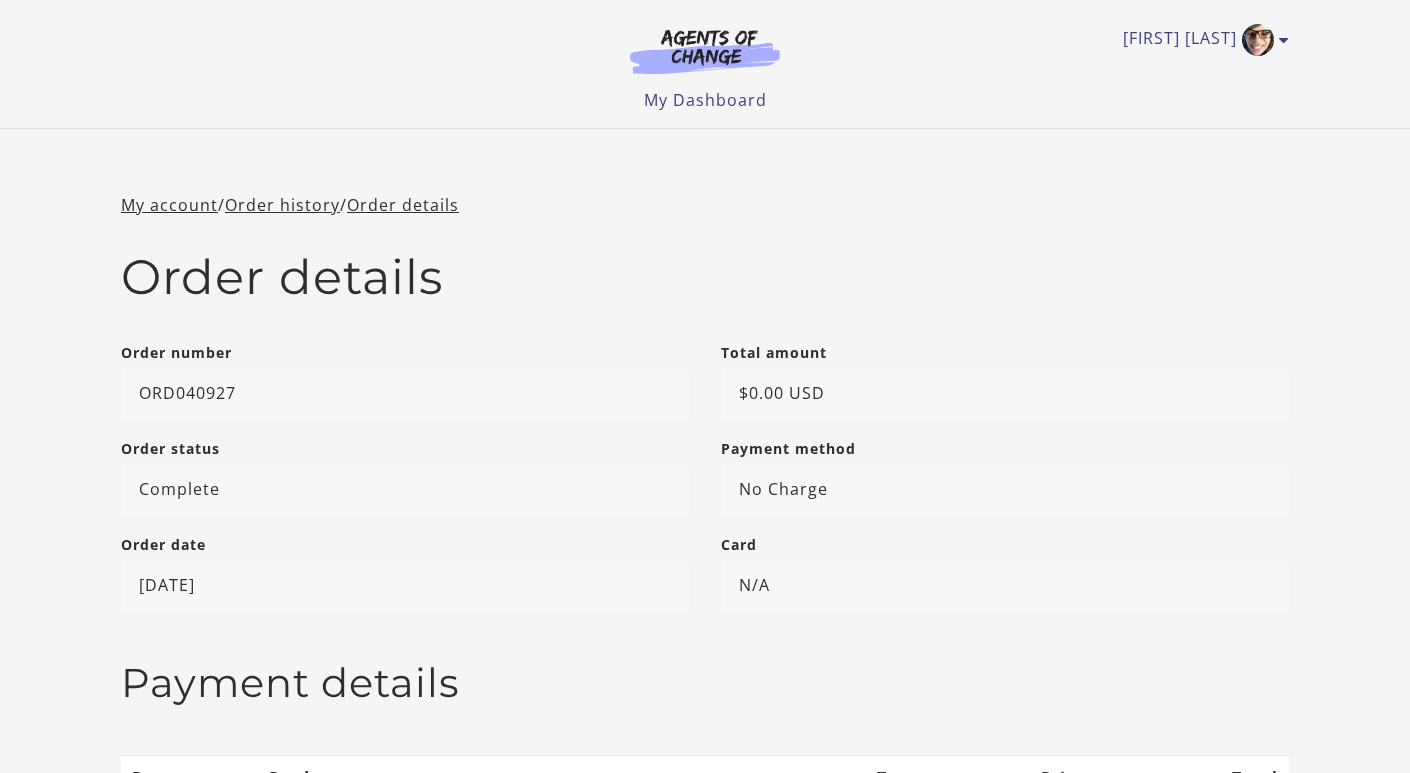 scroll, scrollTop: 0, scrollLeft: 0, axis: both 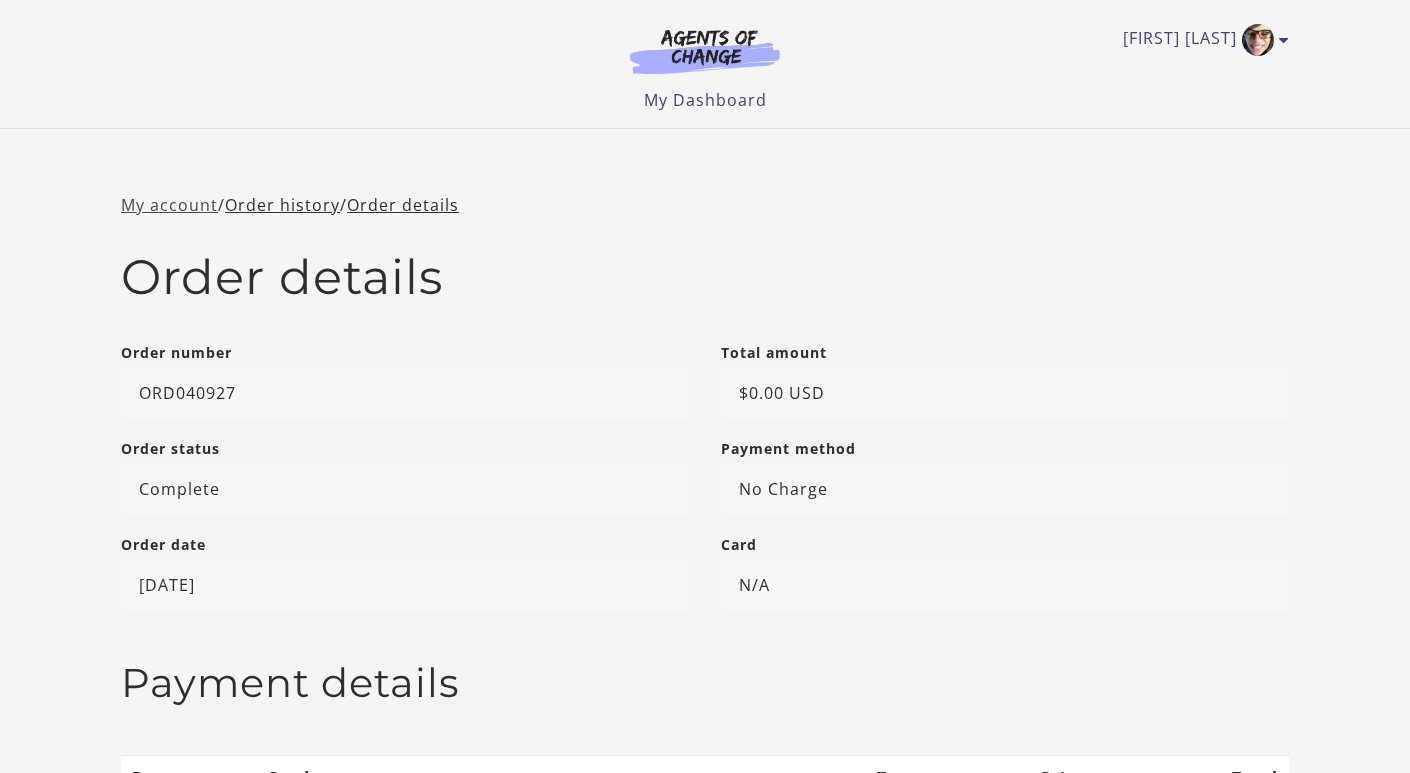 click on "My account" at bounding box center [169, 205] 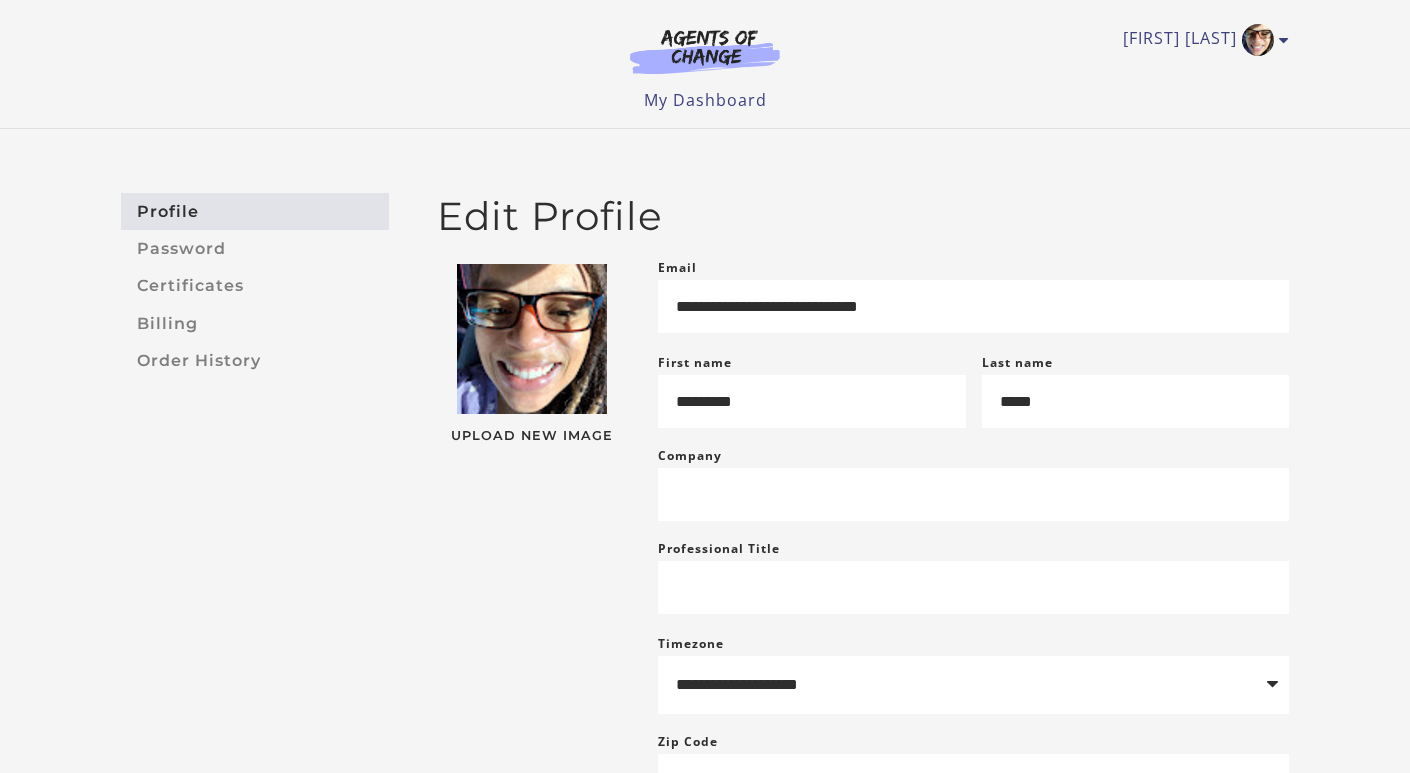 scroll, scrollTop: 0, scrollLeft: 0, axis: both 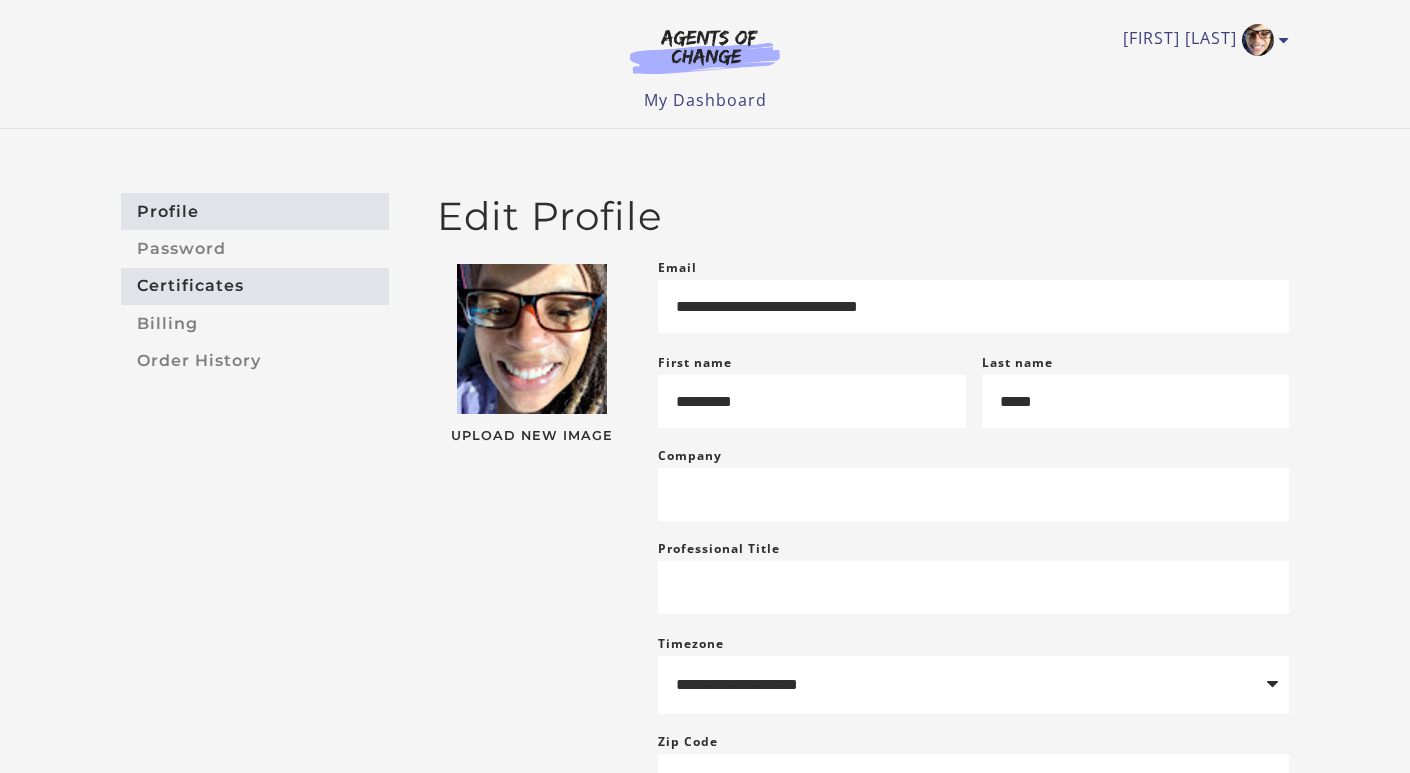 click on "Certificates" at bounding box center [255, 286] 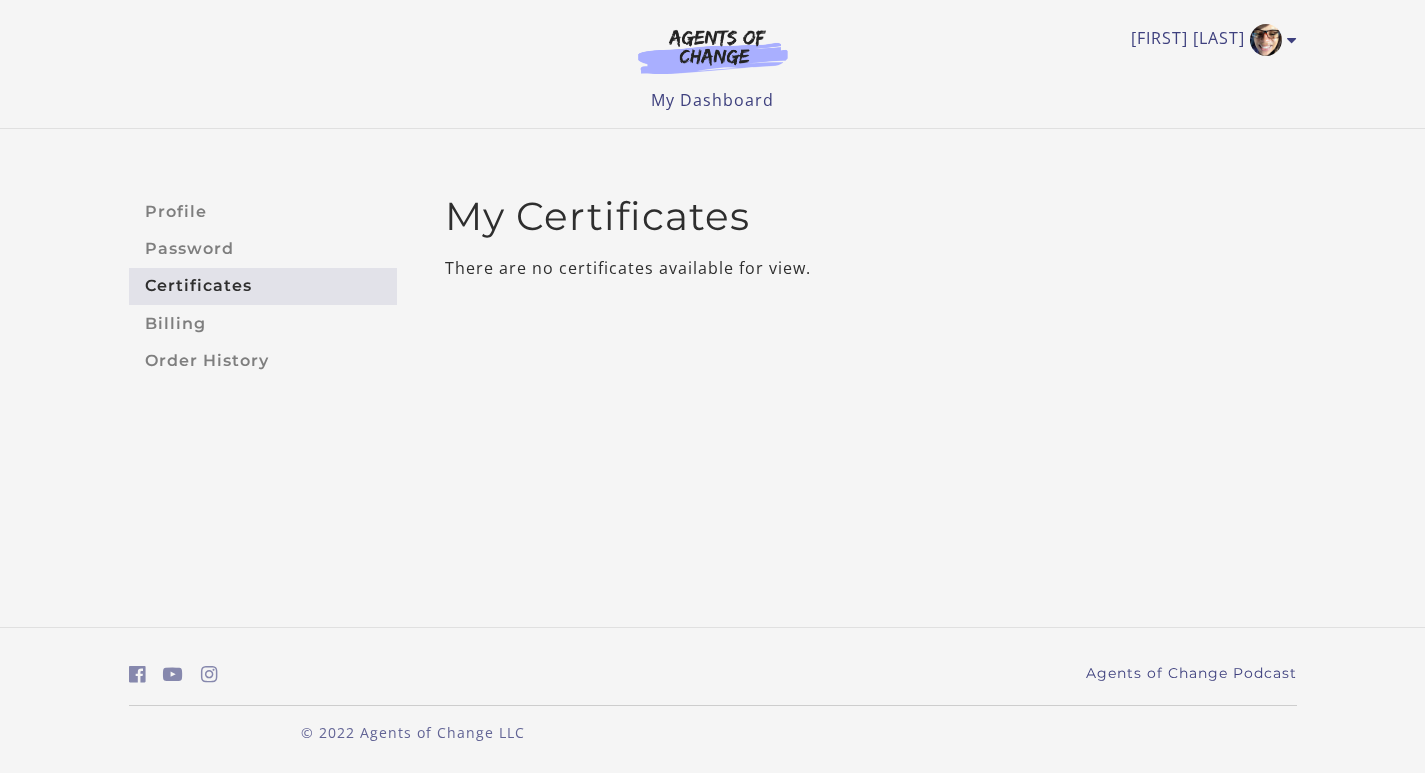 scroll, scrollTop: 0, scrollLeft: 0, axis: both 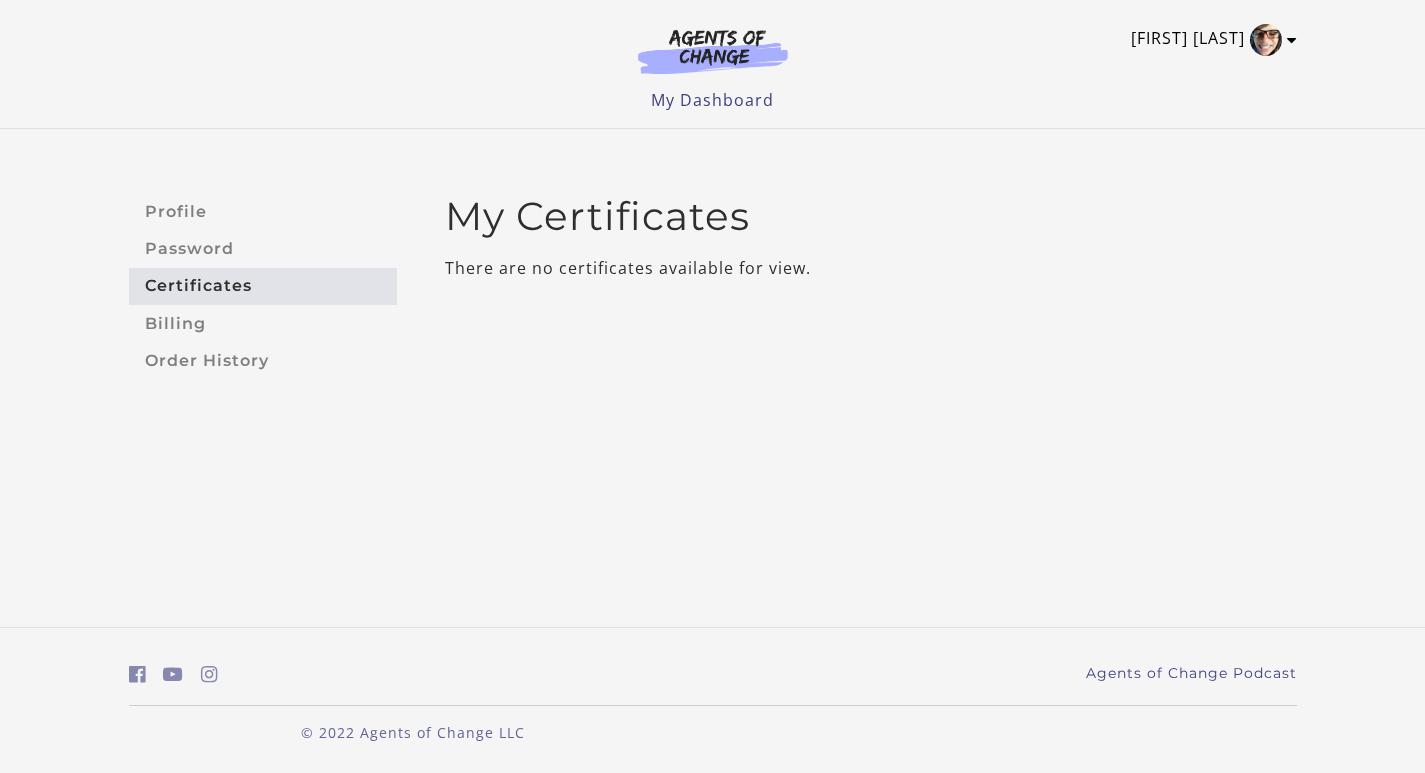 click at bounding box center (1292, 40) 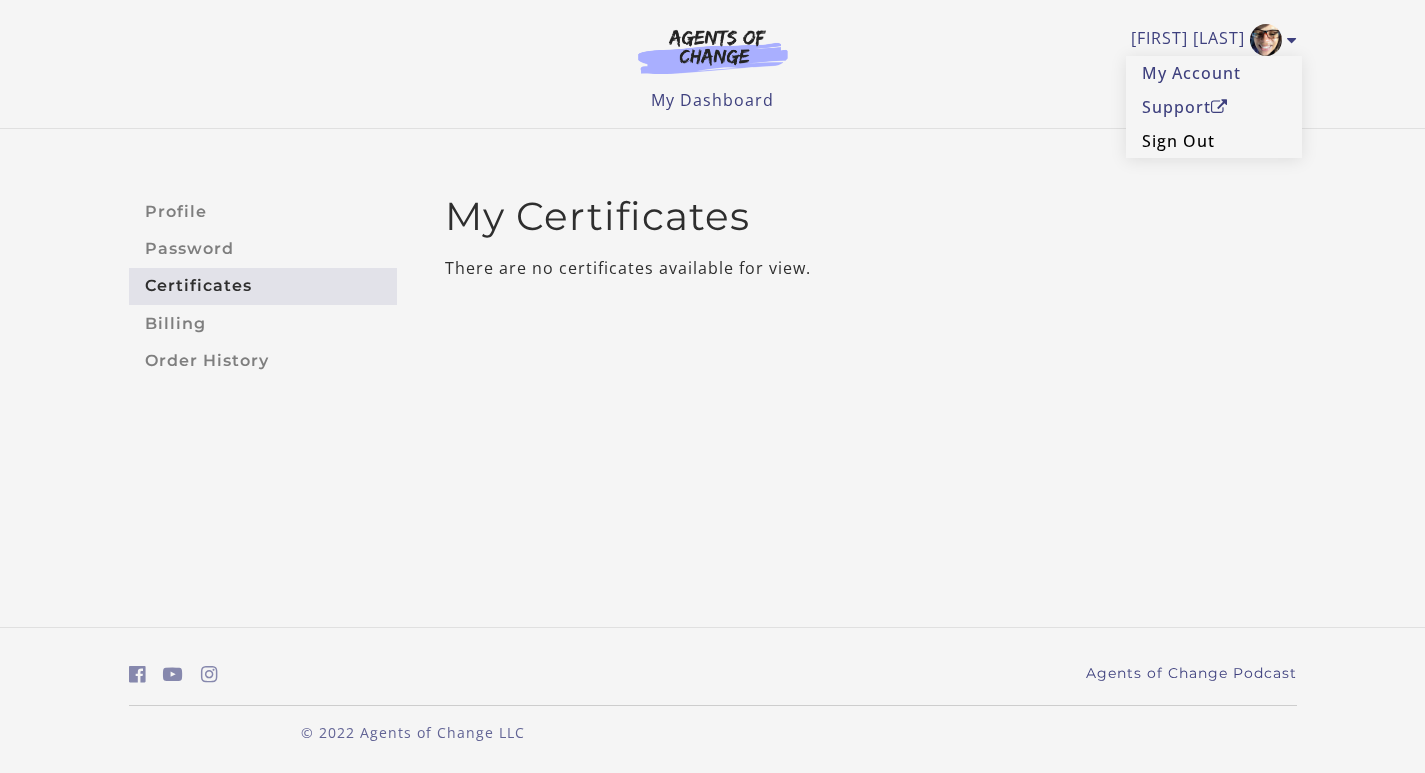 click on "Sign Out" at bounding box center (1214, 141) 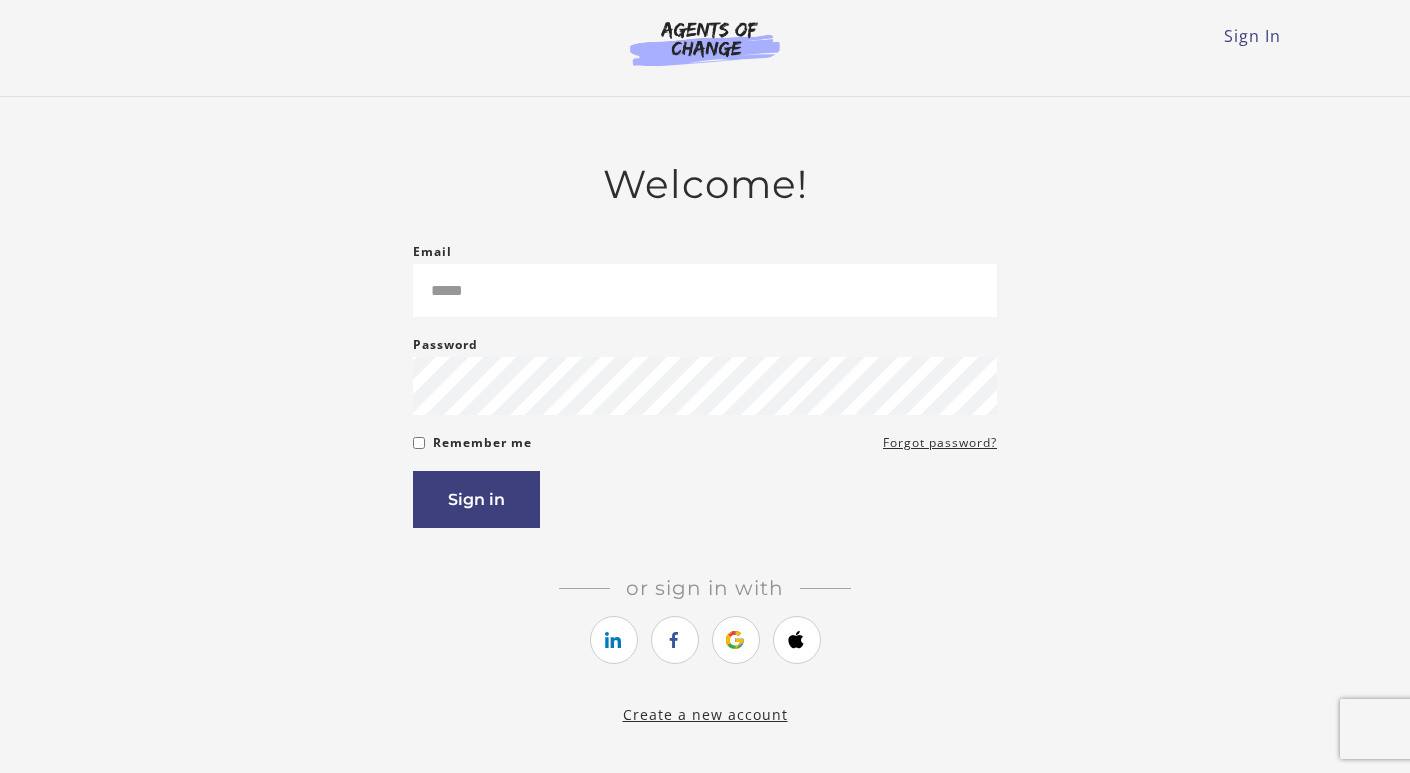 scroll, scrollTop: 0, scrollLeft: 0, axis: both 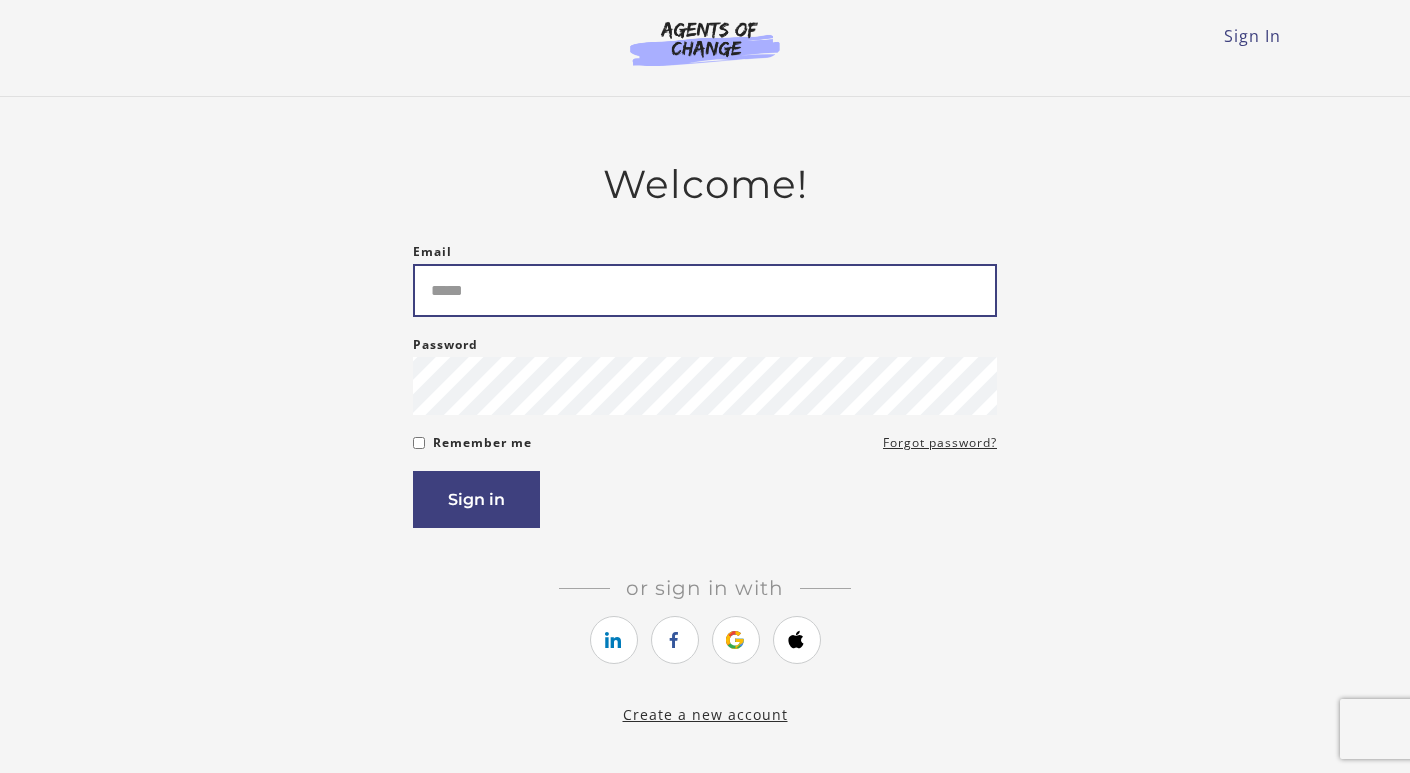 type on "**********" 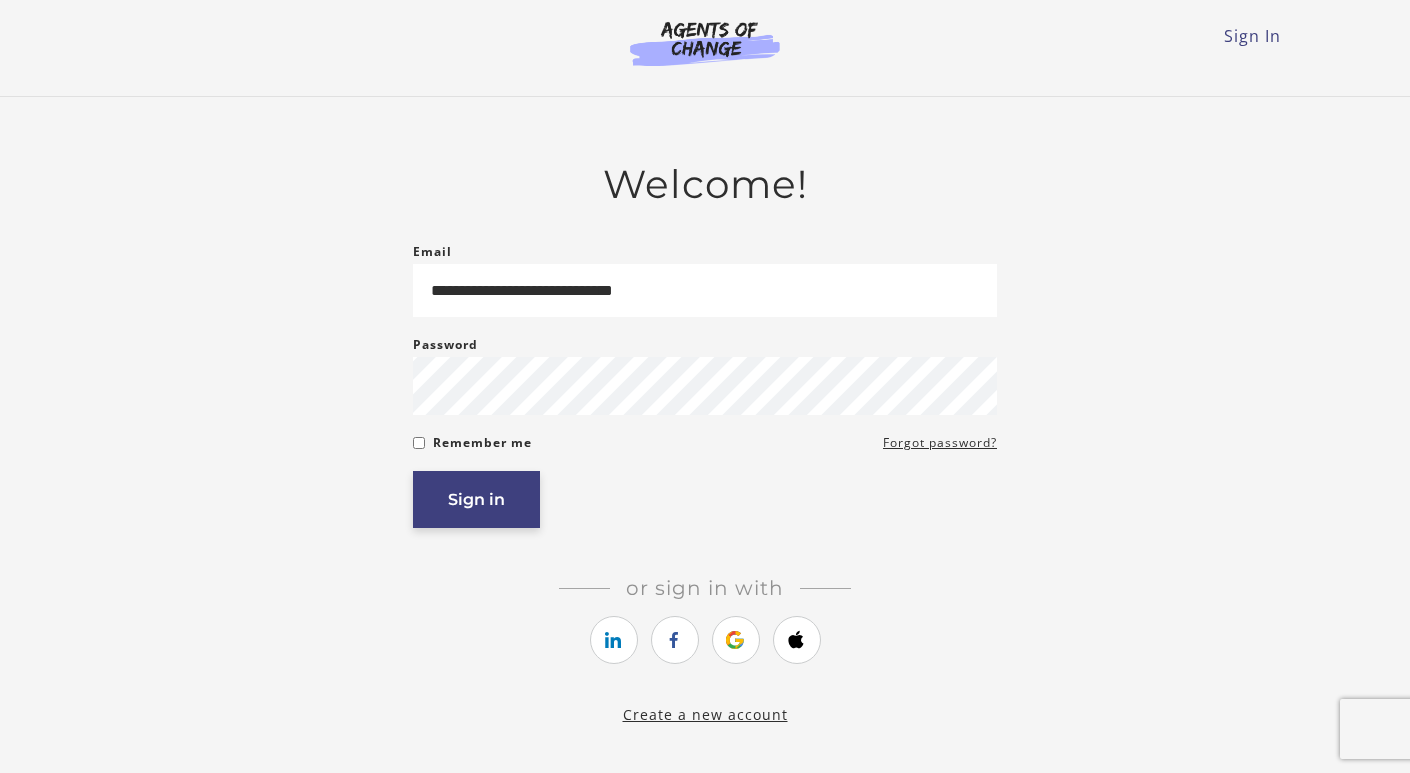 click on "Sign in" at bounding box center (476, 499) 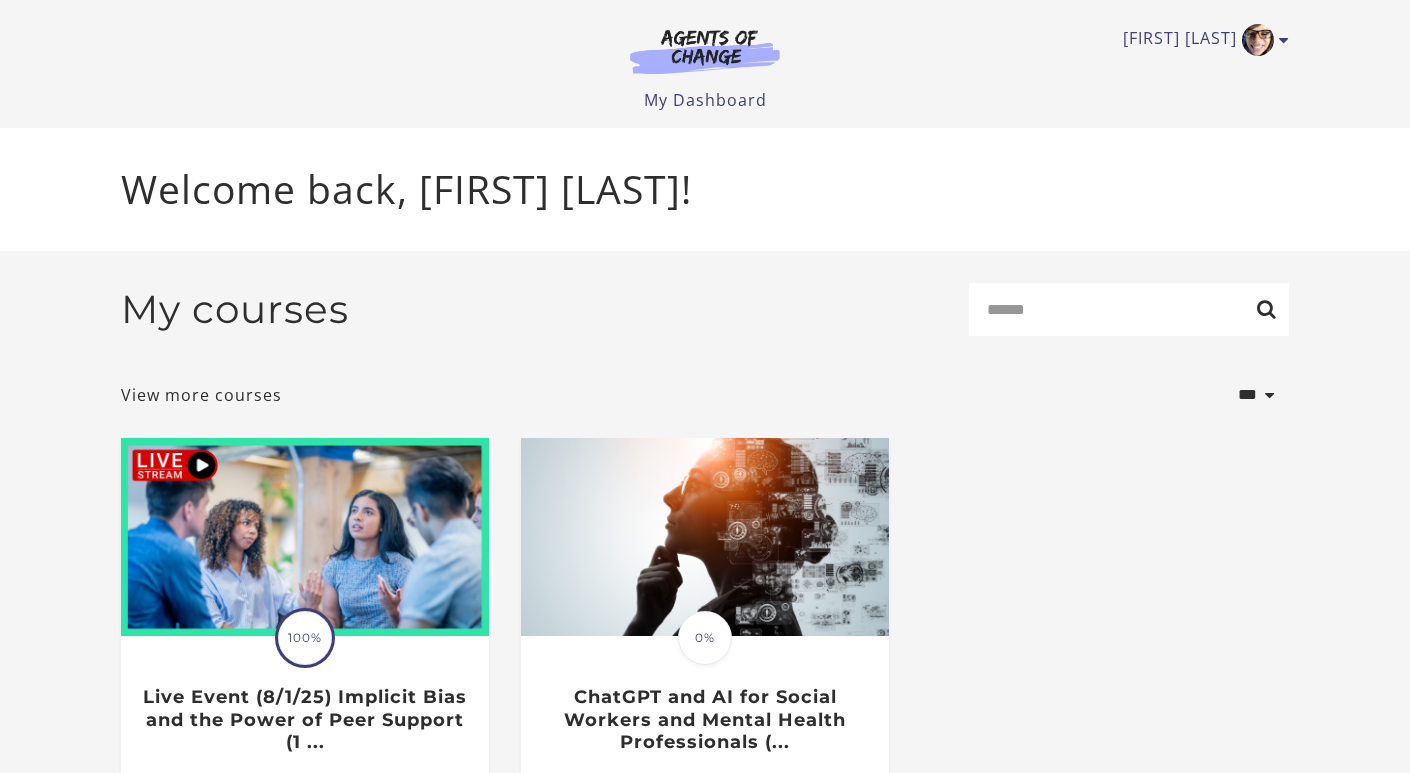 scroll, scrollTop: 0, scrollLeft: 0, axis: both 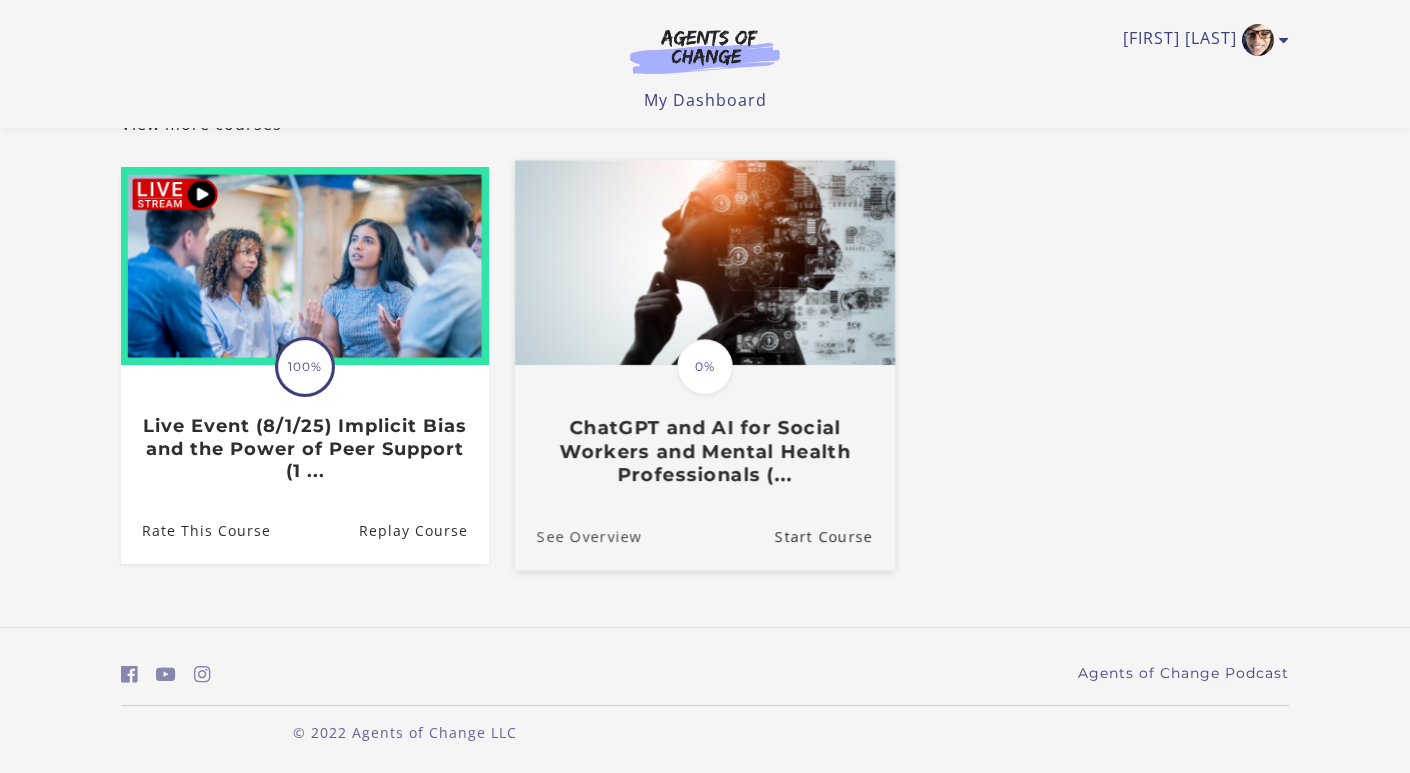 click on "See Overview" at bounding box center [578, 535] 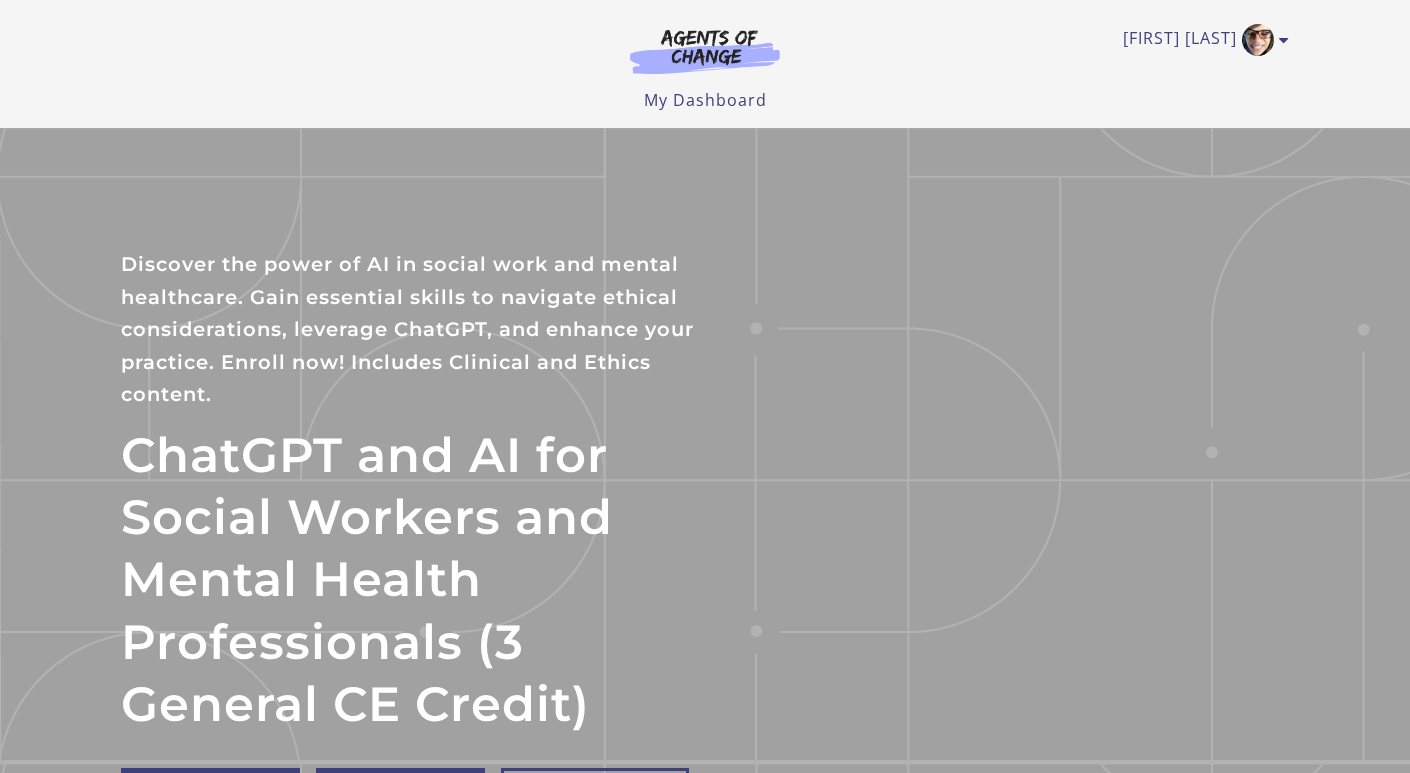 scroll, scrollTop: 0, scrollLeft: 0, axis: both 